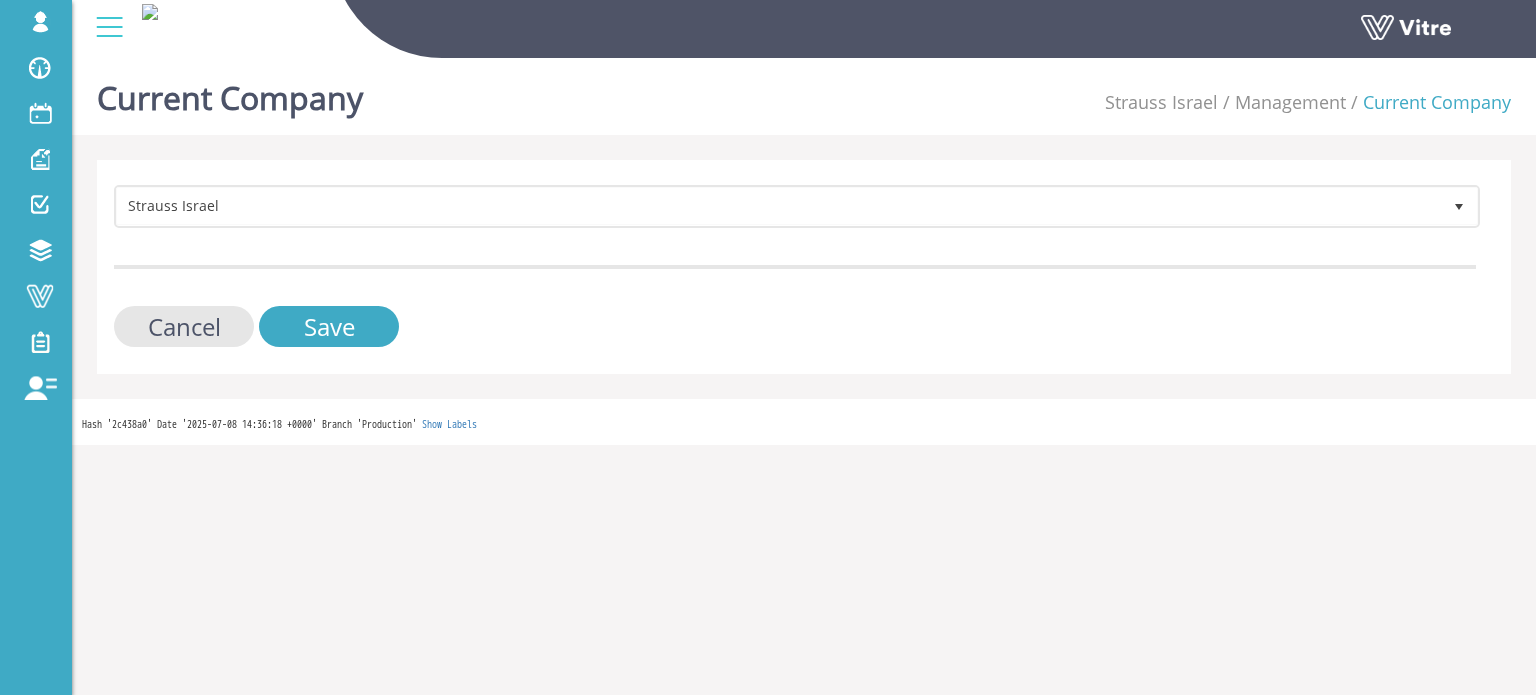 scroll, scrollTop: 0, scrollLeft: 0, axis: both 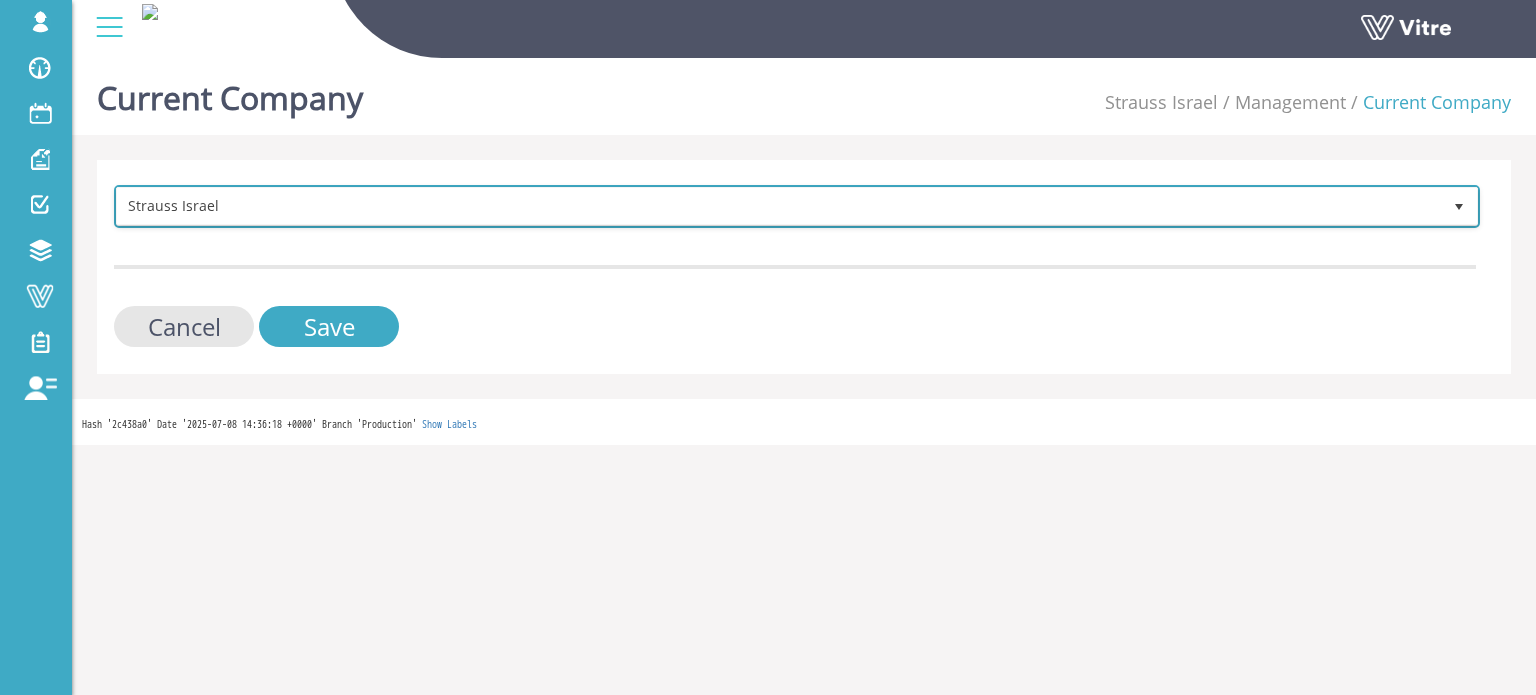 click on "Strauss Israel" at bounding box center (779, 206) 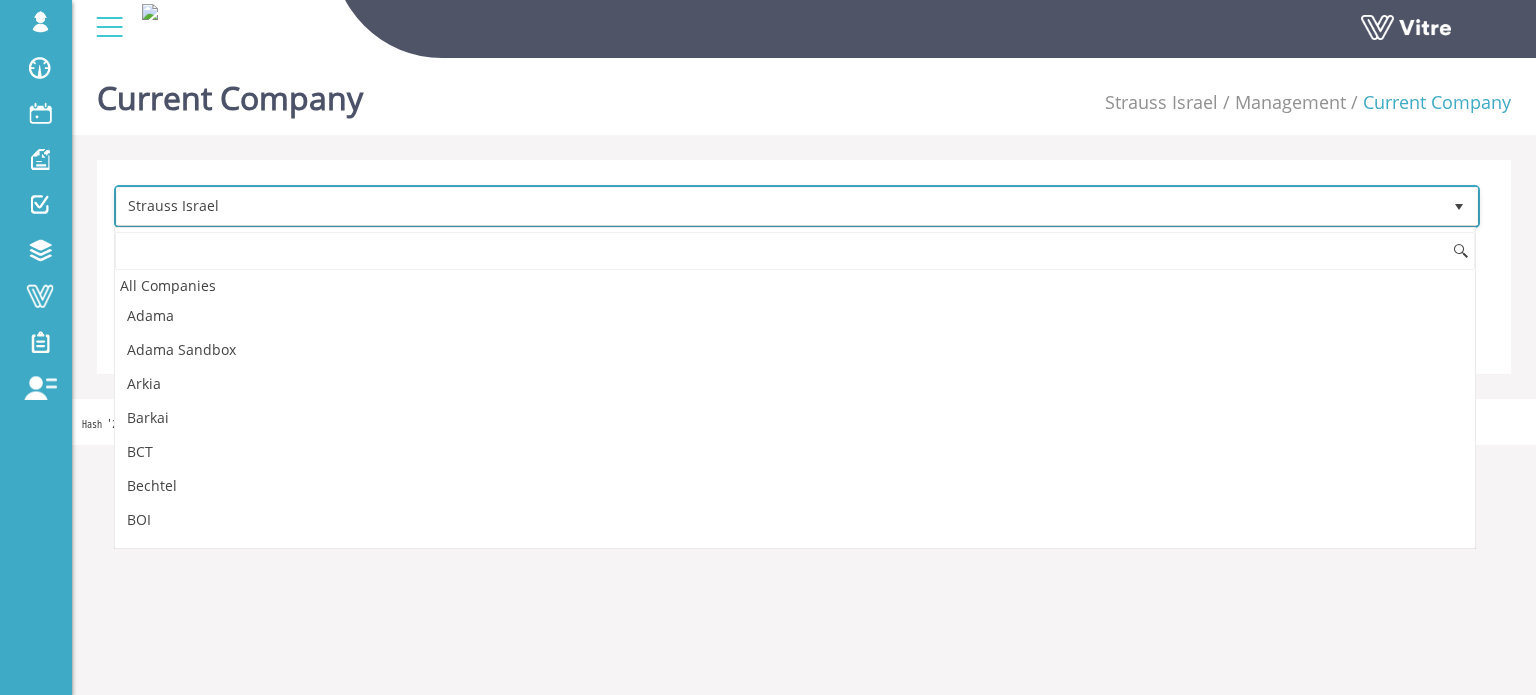 scroll, scrollTop: 2140, scrollLeft: 0, axis: vertical 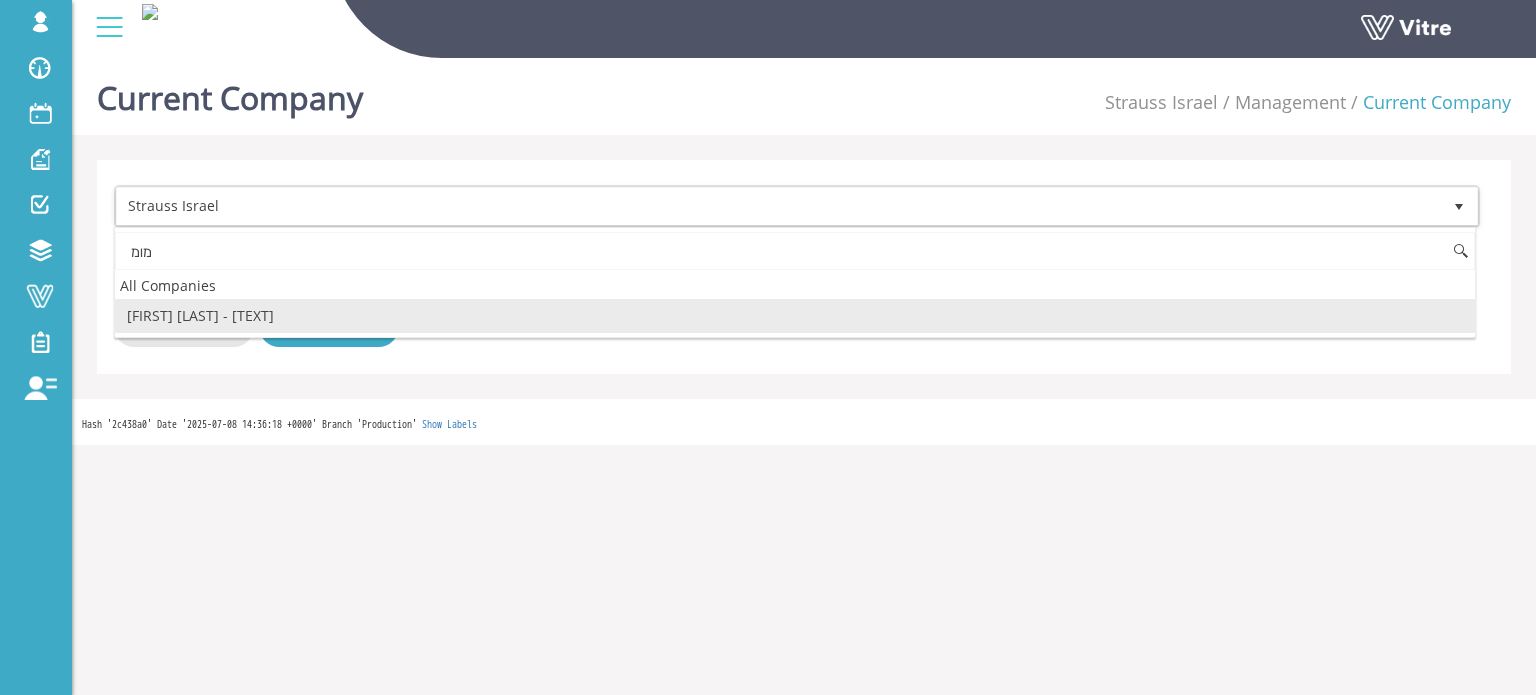 click on "[FIRST] [LAST] - [TOPIC]" at bounding box center (795, 316) 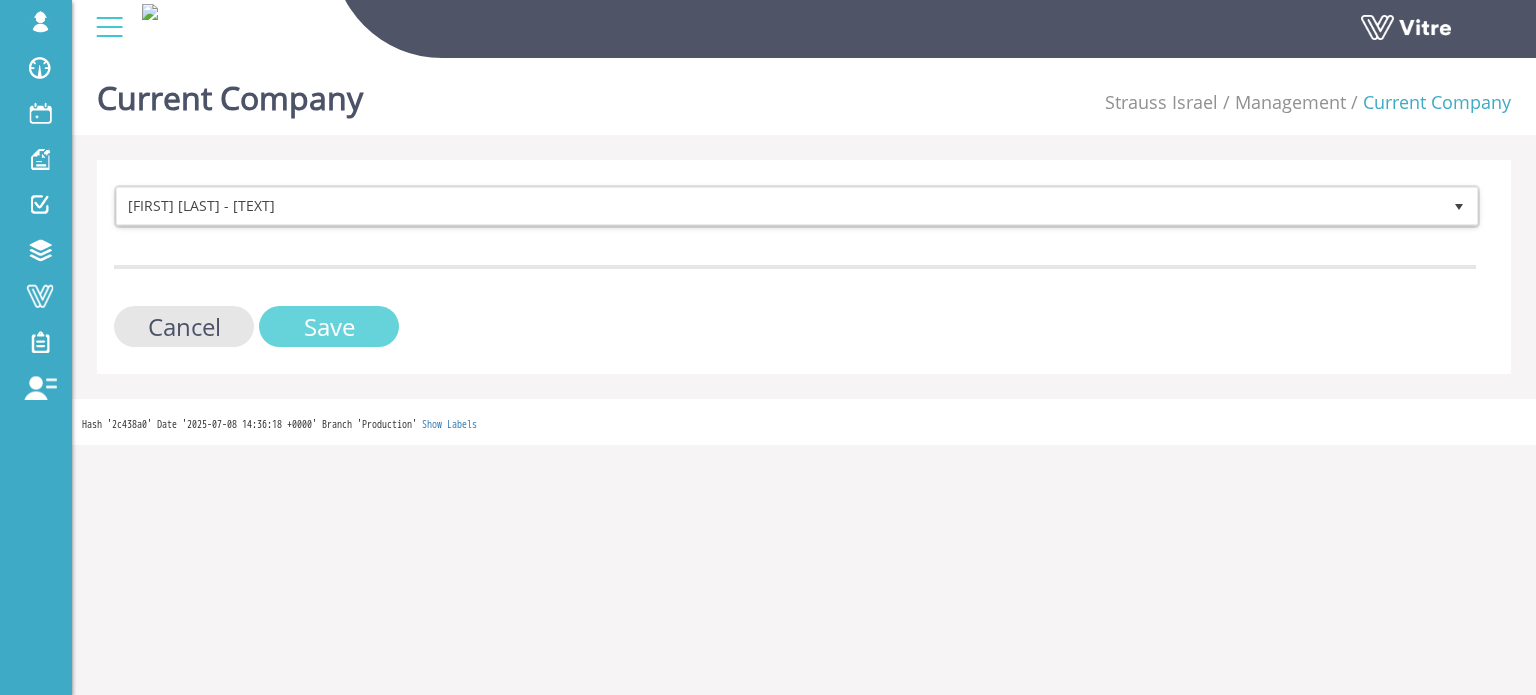 click on "Save" at bounding box center (329, 326) 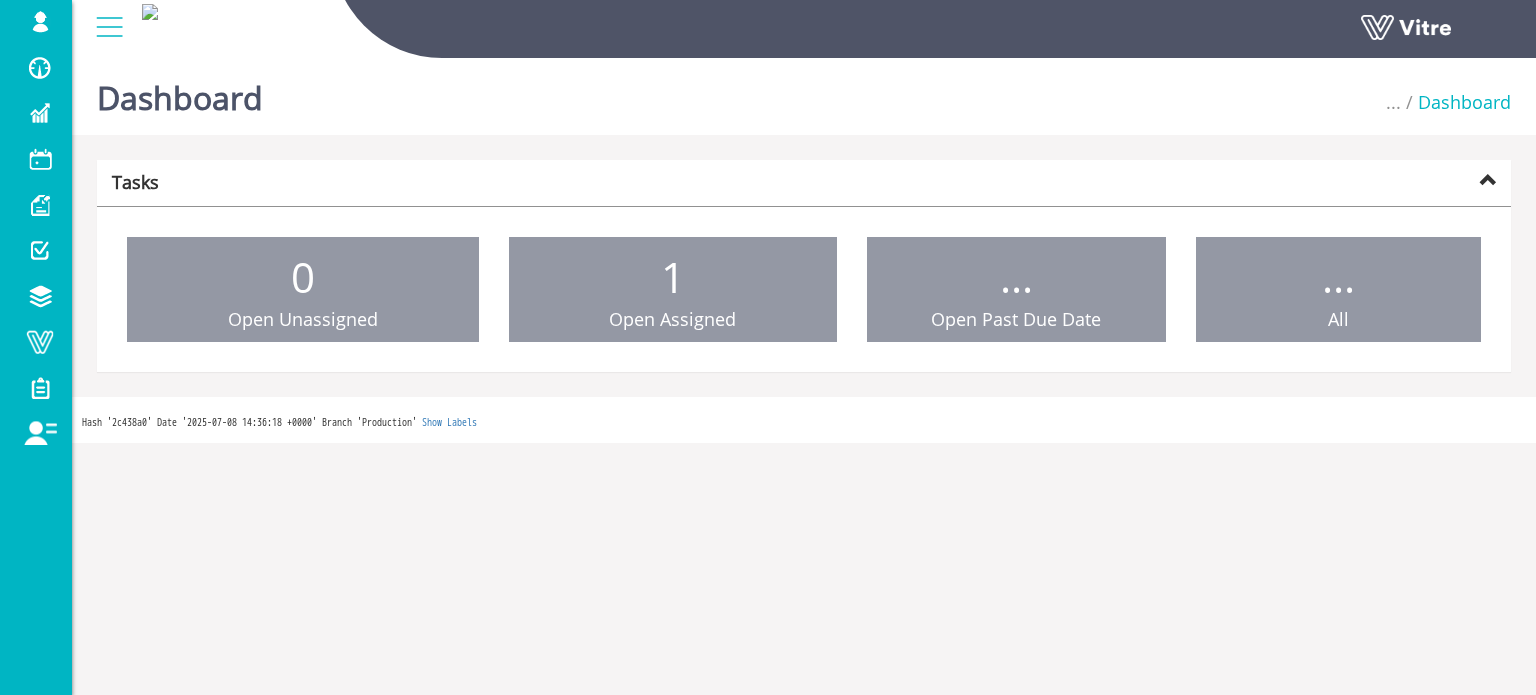 scroll, scrollTop: 0, scrollLeft: 0, axis: both 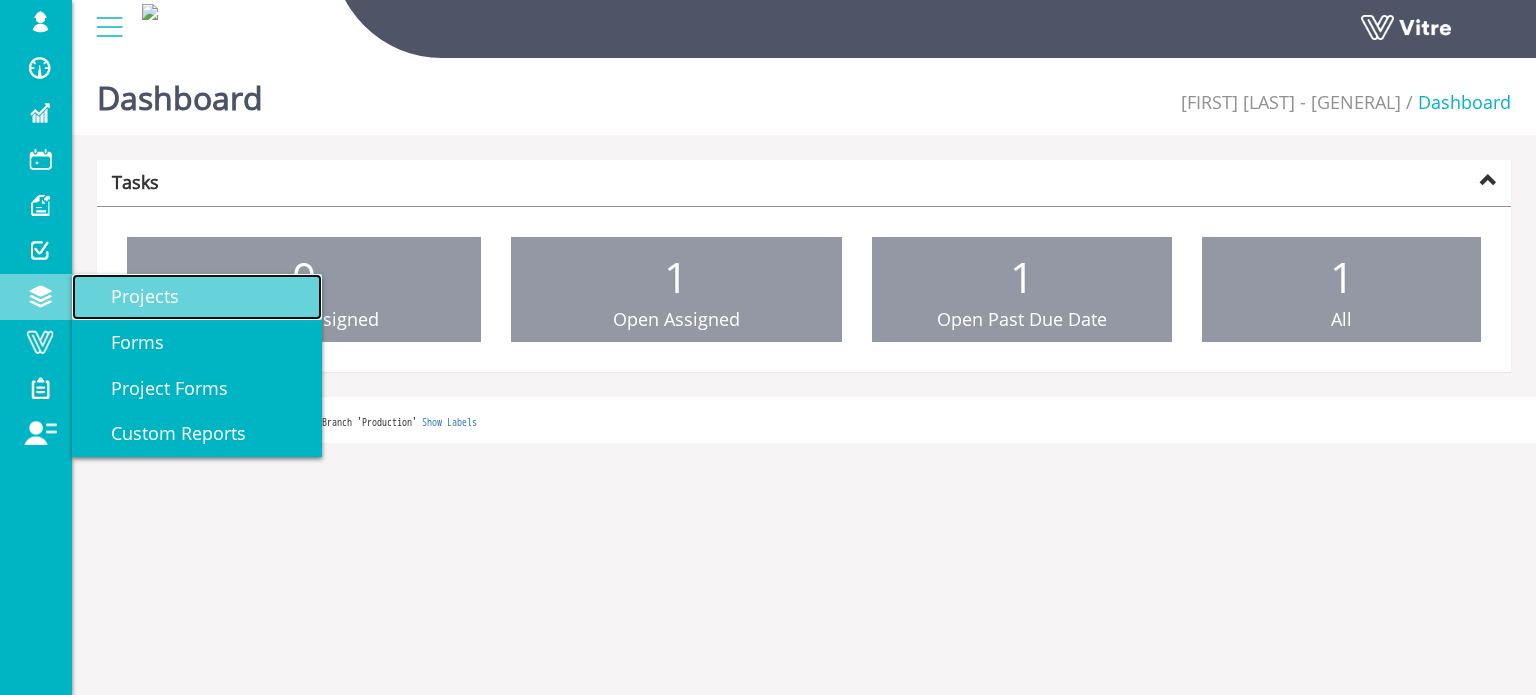 click on "Projects" at bounding box center (133, 296) 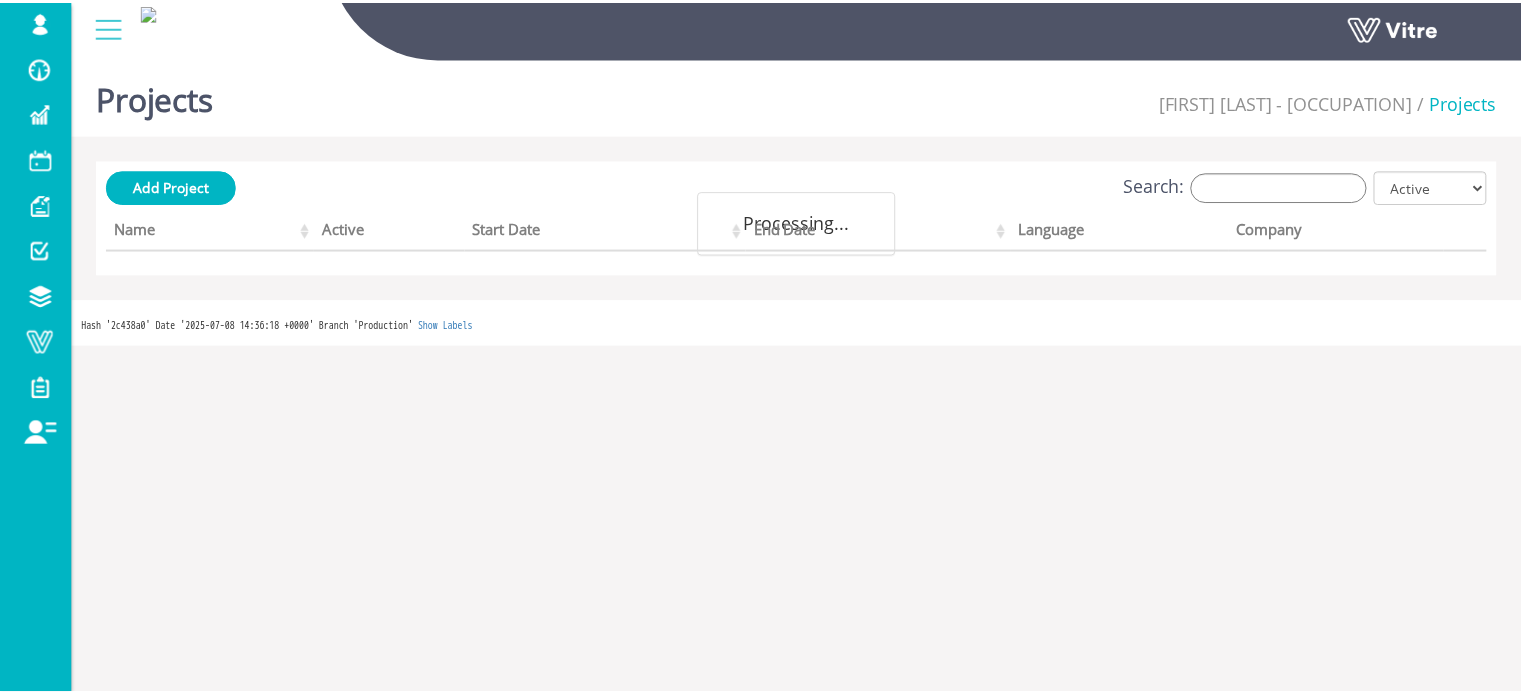 scroll, scrollTop: 0, scrollLeft: 0, axis: both 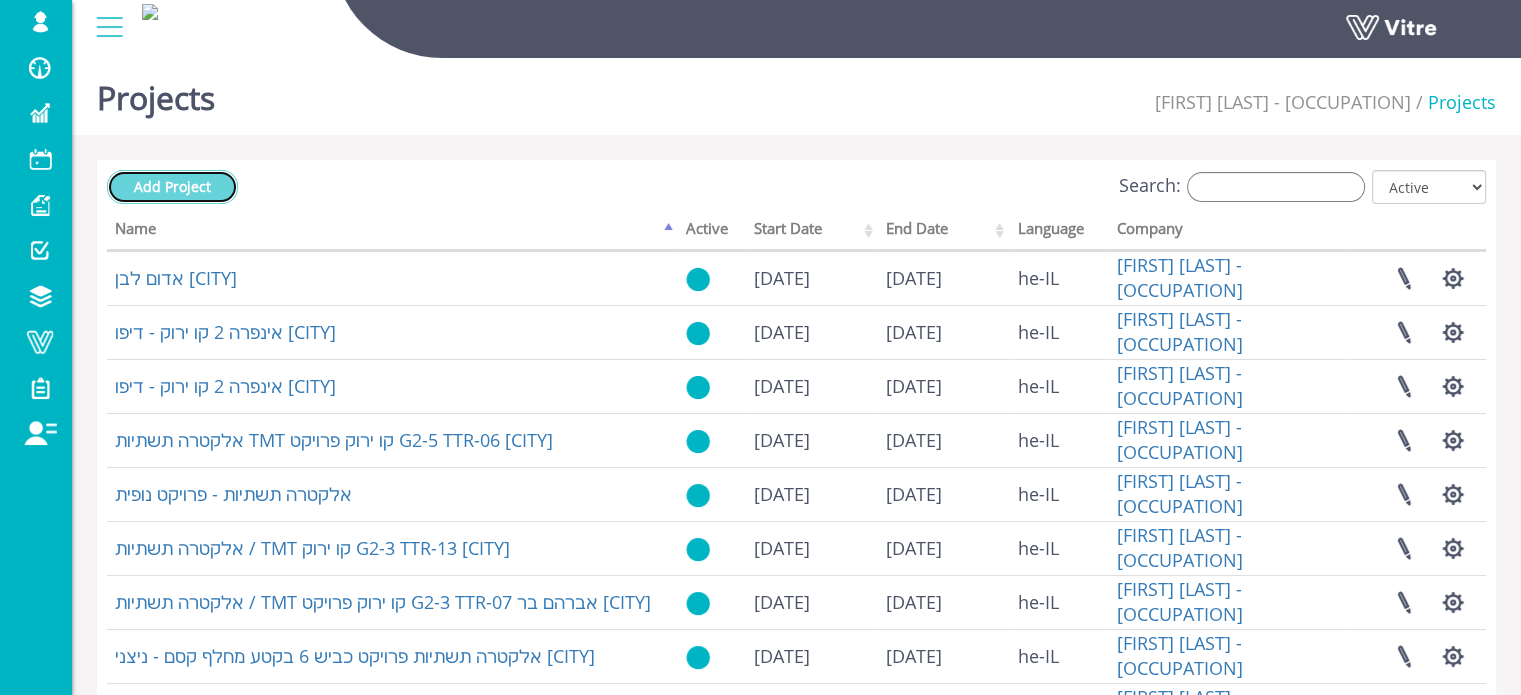 click on "Add Project" at bounding box center (172, 186) 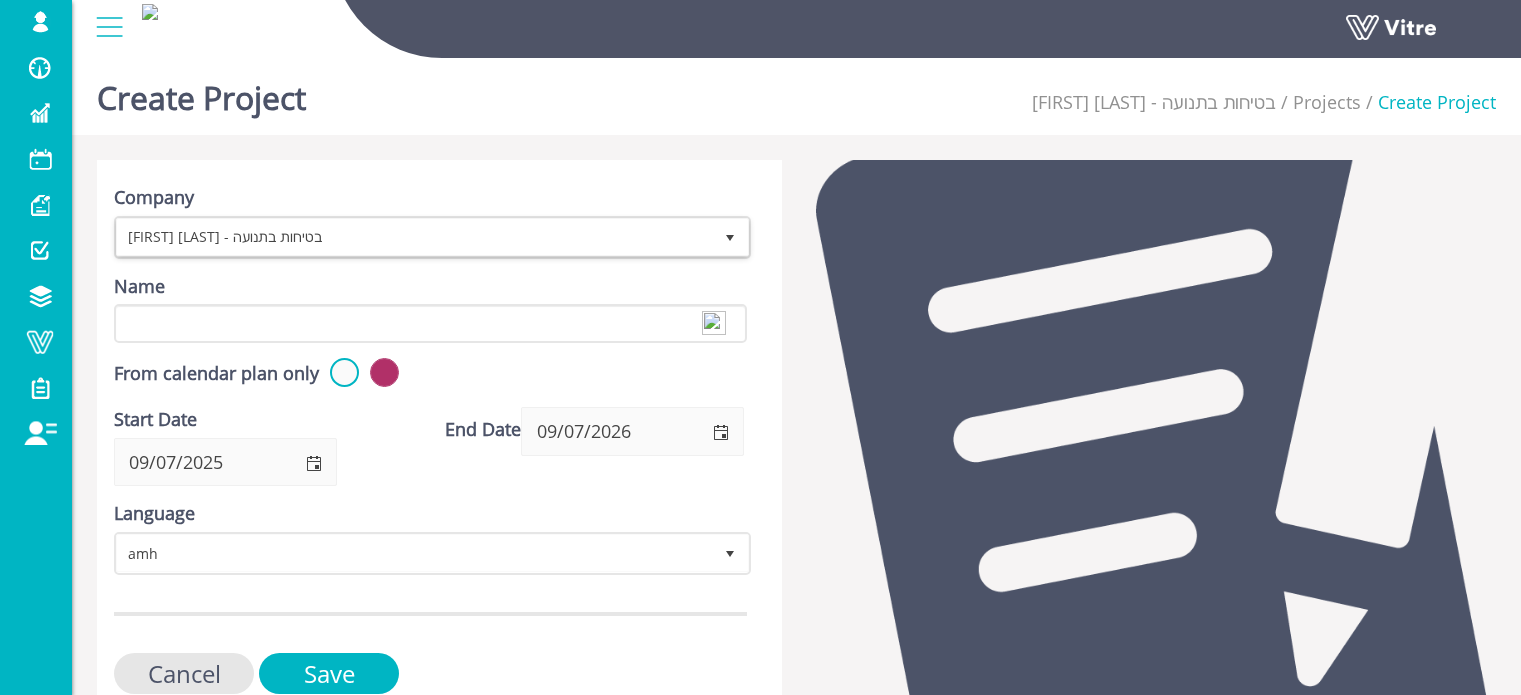 scroll, scrollTop: 0, scrollLeft: 0, axis: both 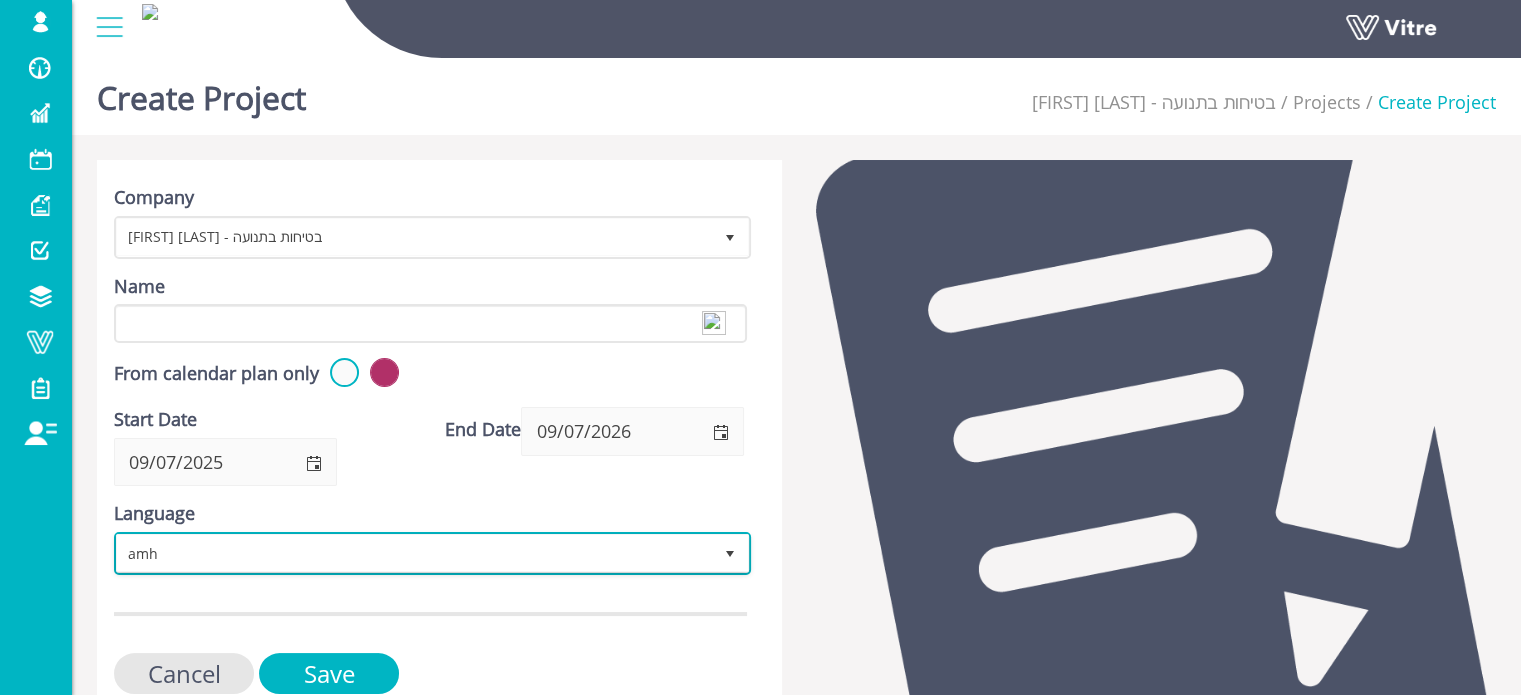 click on "amh" at bounding box center (414, 553) 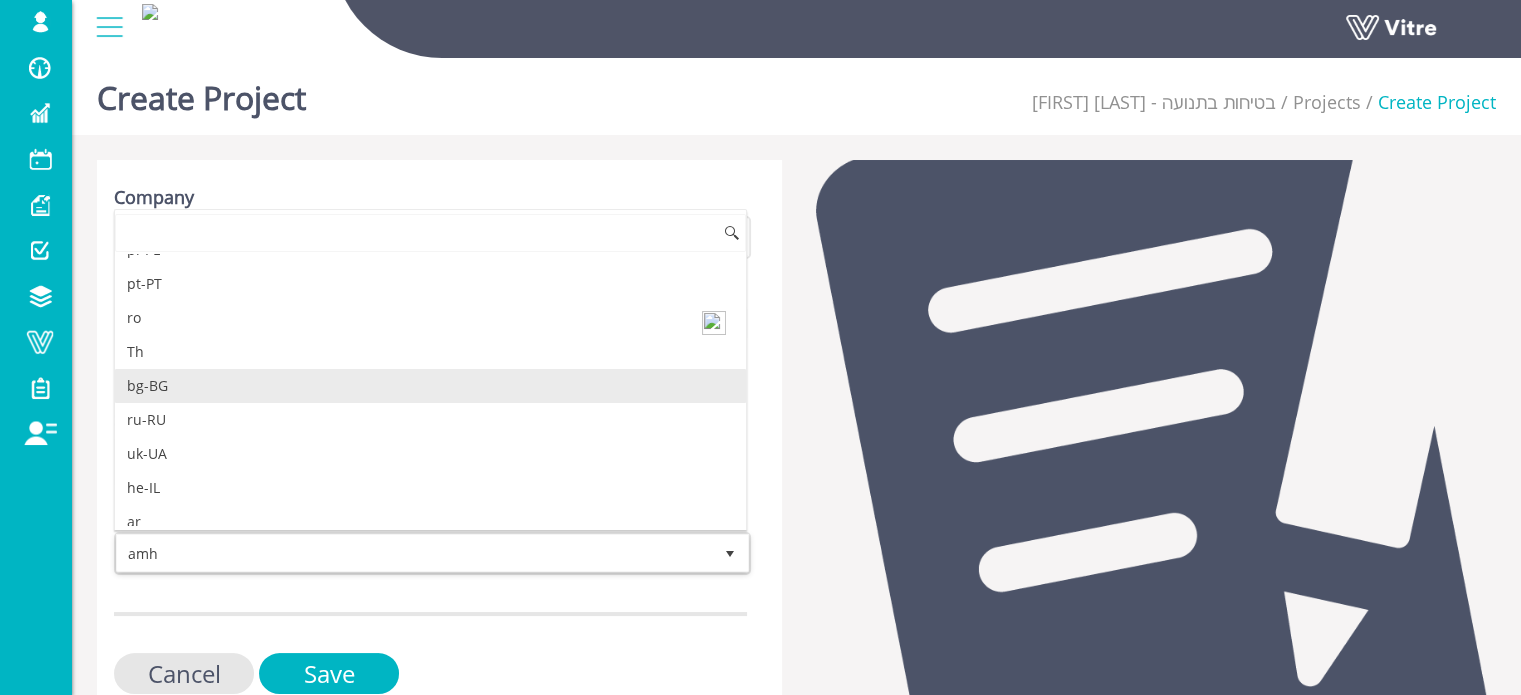 scroll, scrollTop: 299, scrollLeft: 0, axis: vertical 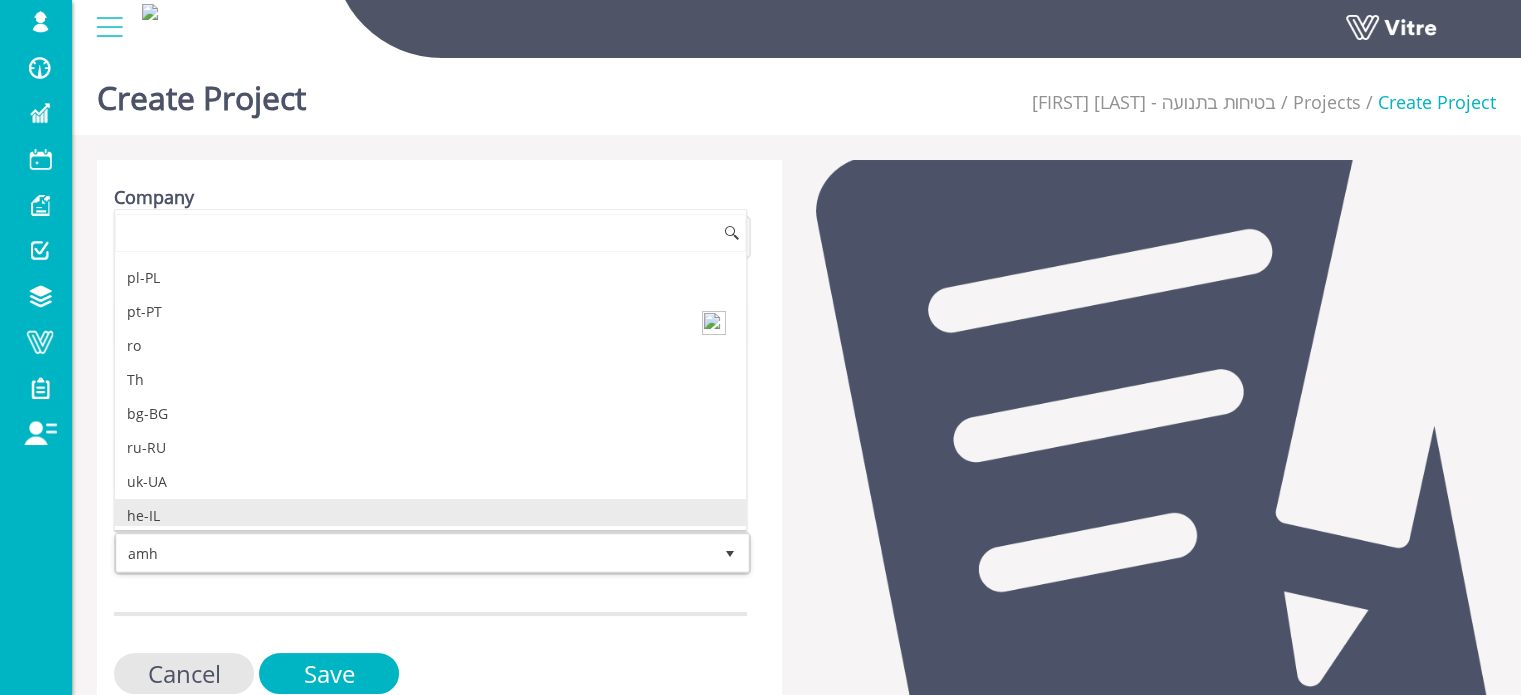 click on "he-IL" at bounding box center [430, 516] 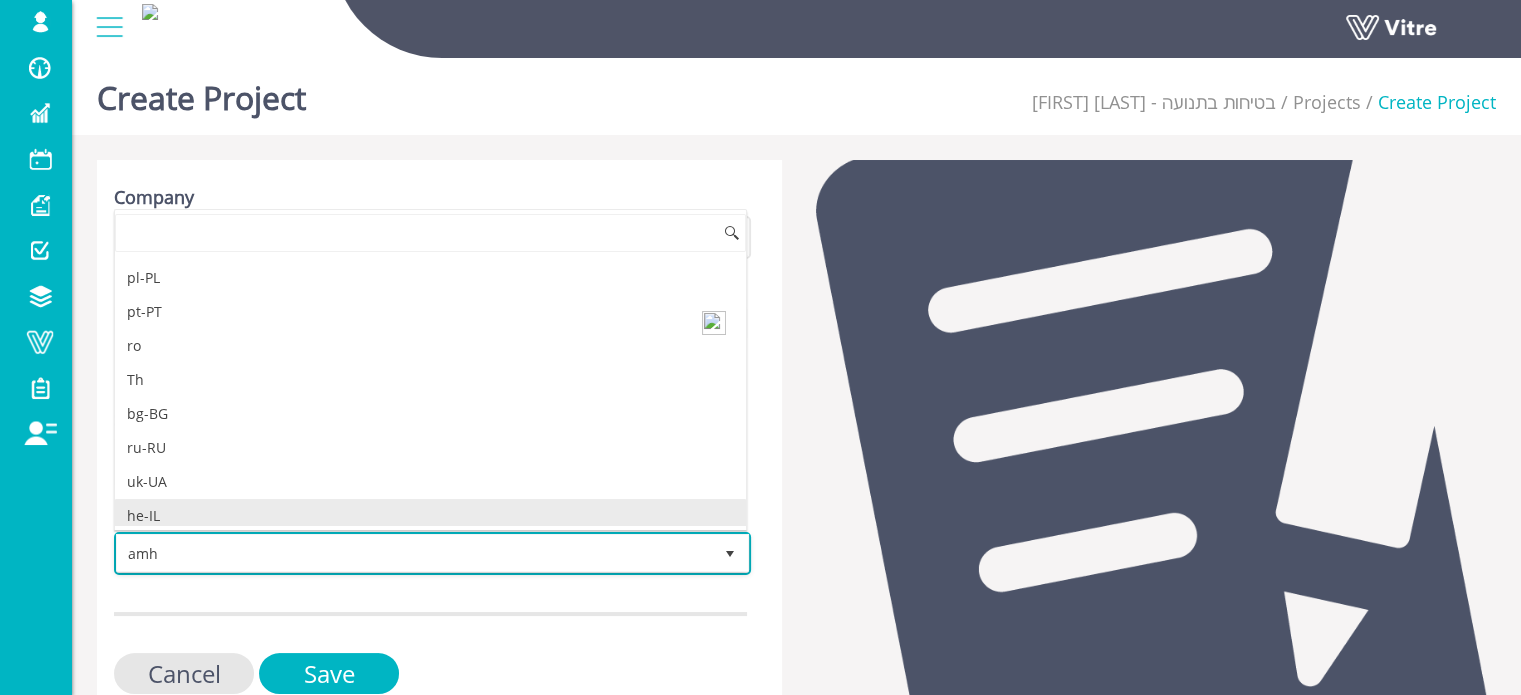 scroll, scrollTop: 0, scrollLeft: 0, axis: both 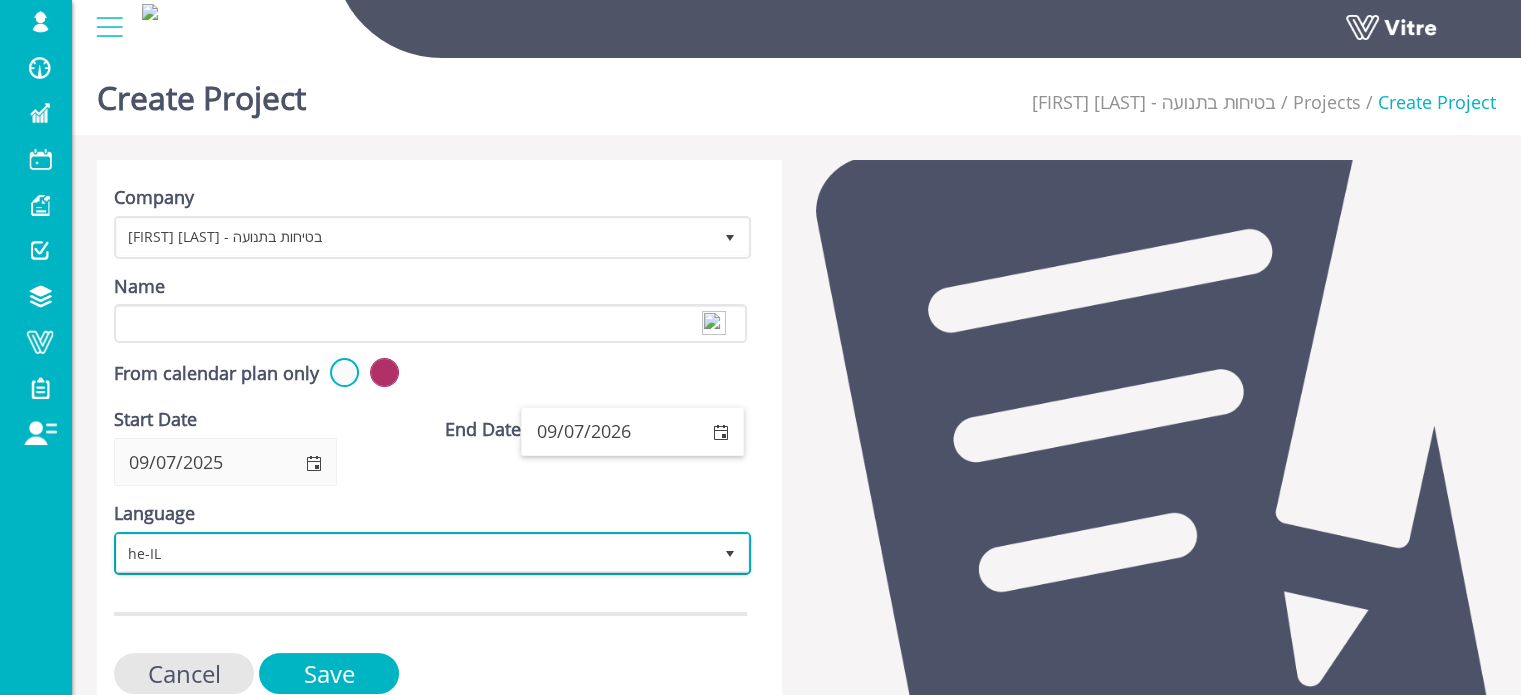 click at bounding box center [721, 433] 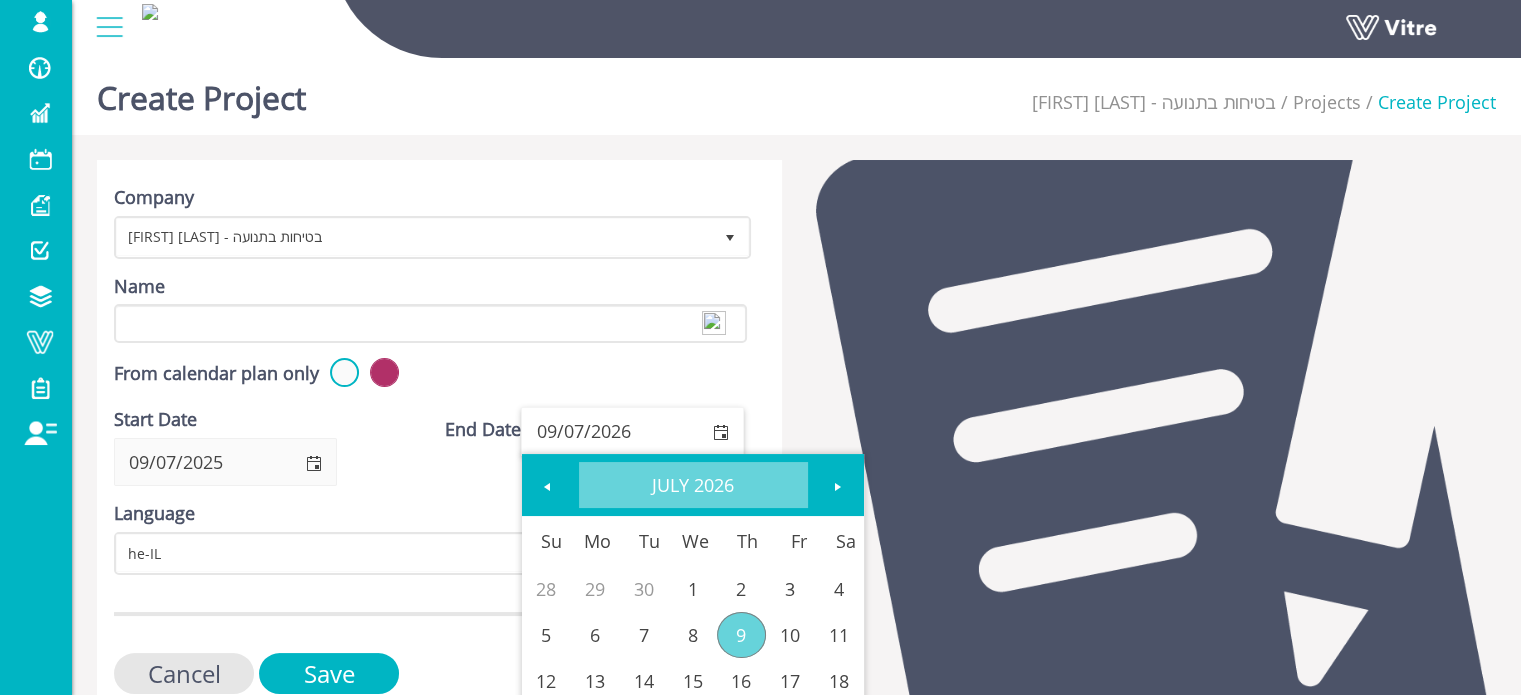 click on "July 2026" at bounding box center (693, 485) 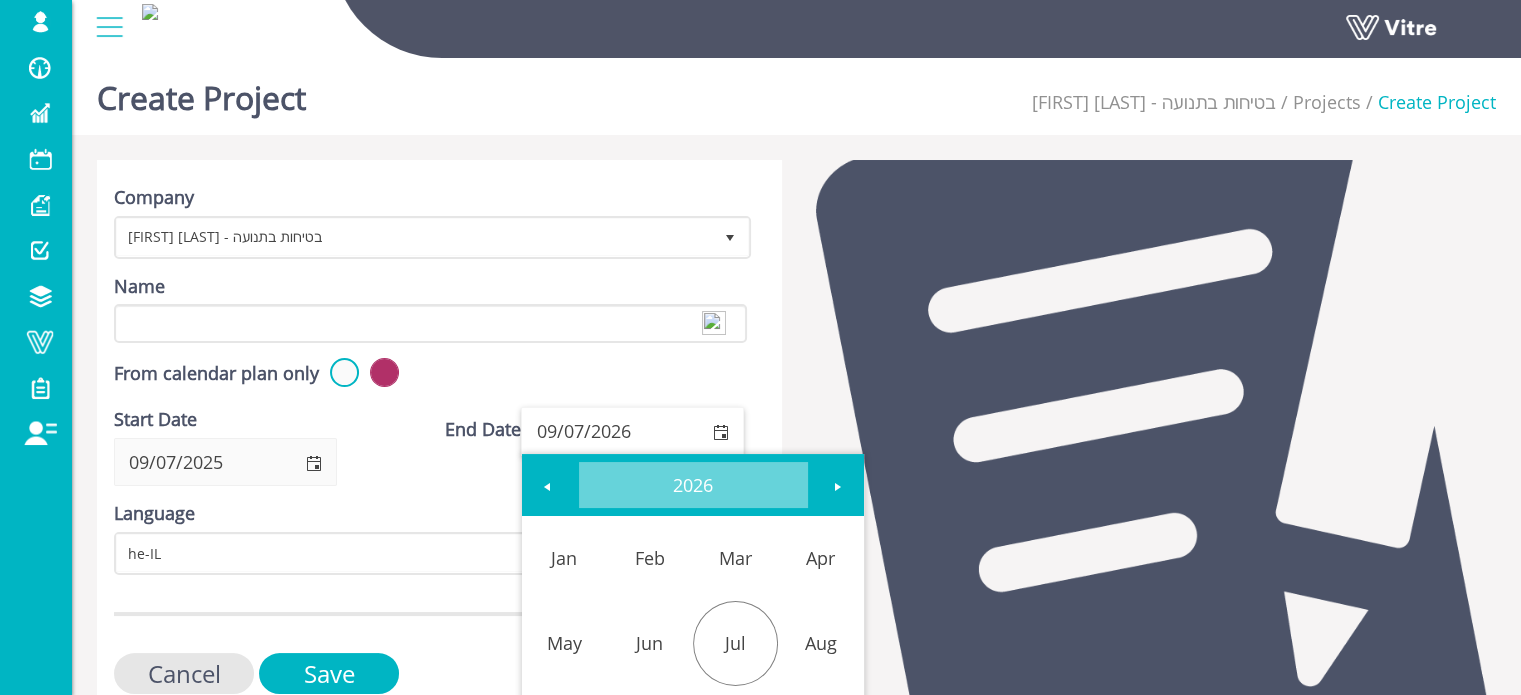 click on "2026" at bounding box center (693, 485) 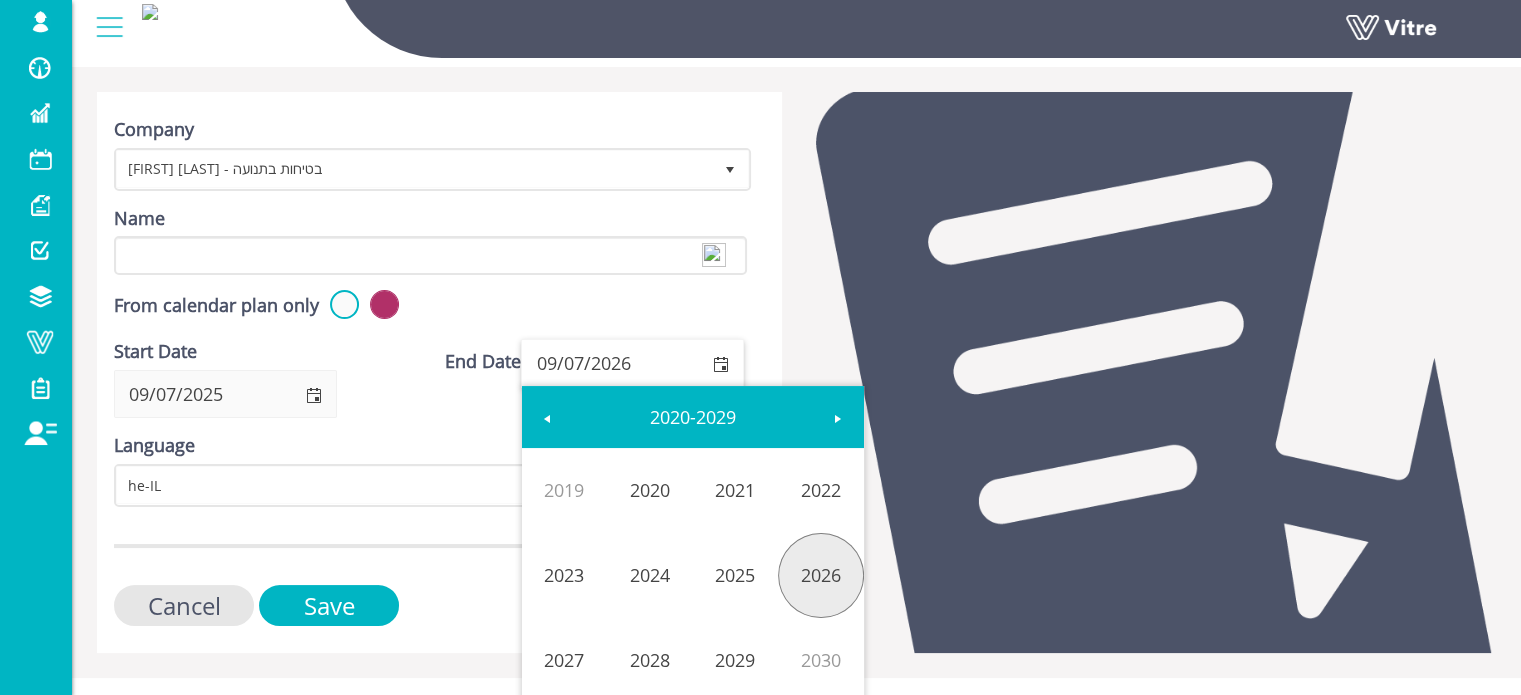 scroll, scrollTop: 100, scrollLeft: 0, axis: vertical 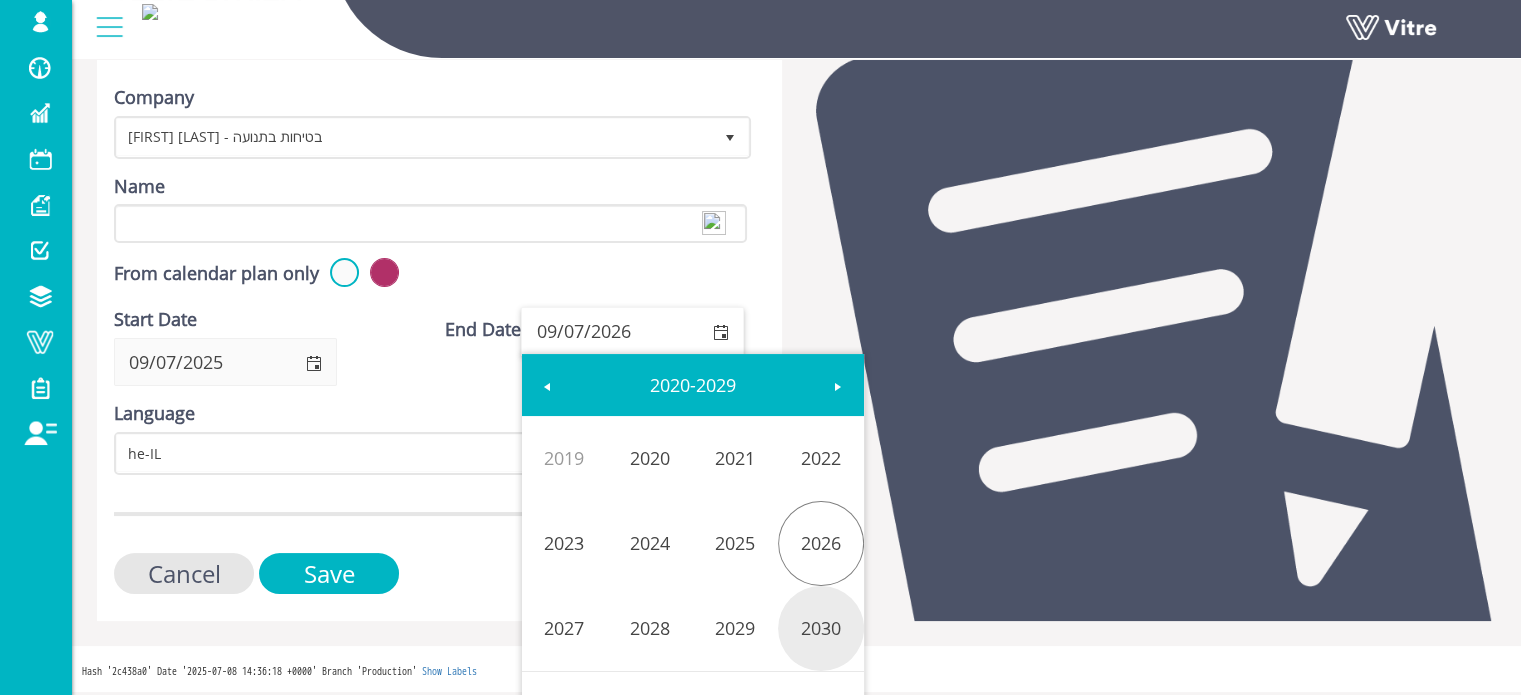 click on "2030" at bounding box center [821, 628] 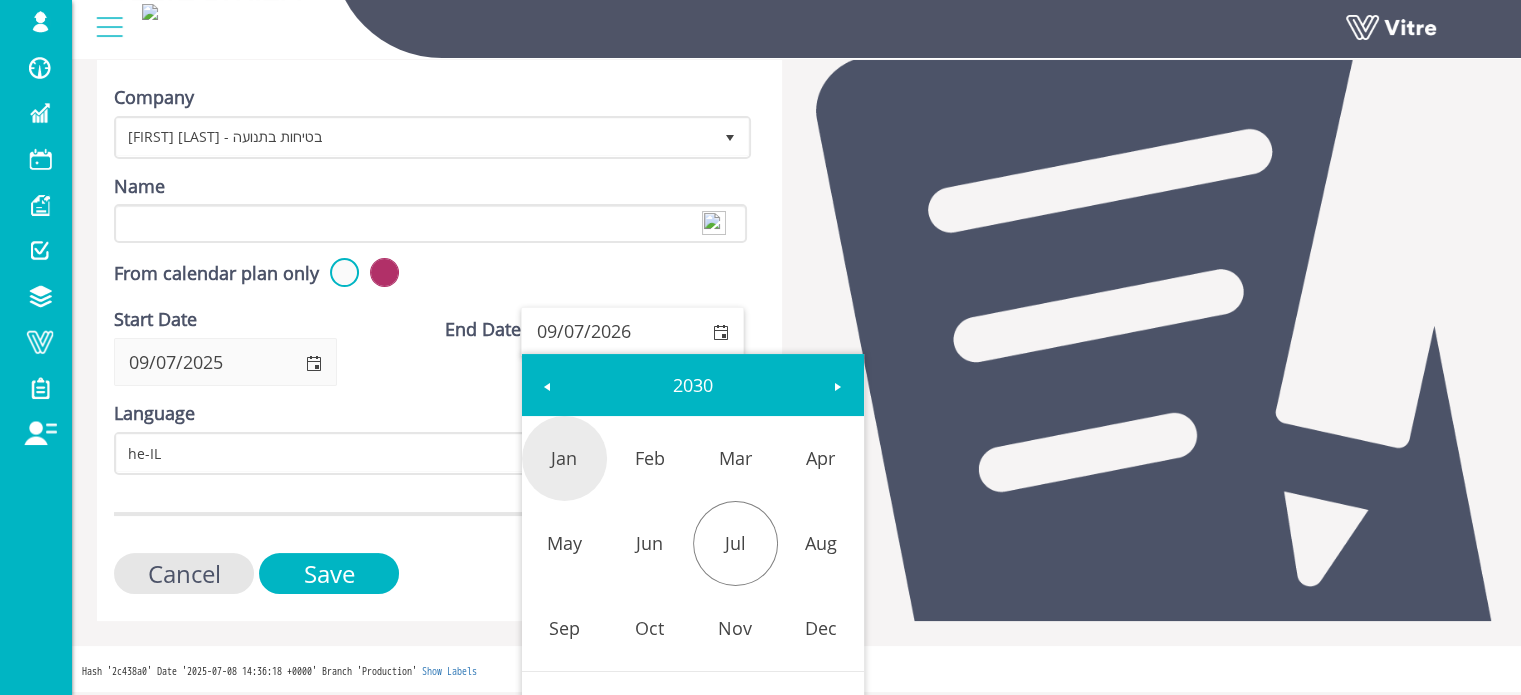 click on "Jan" at bounding box center (565, 458) 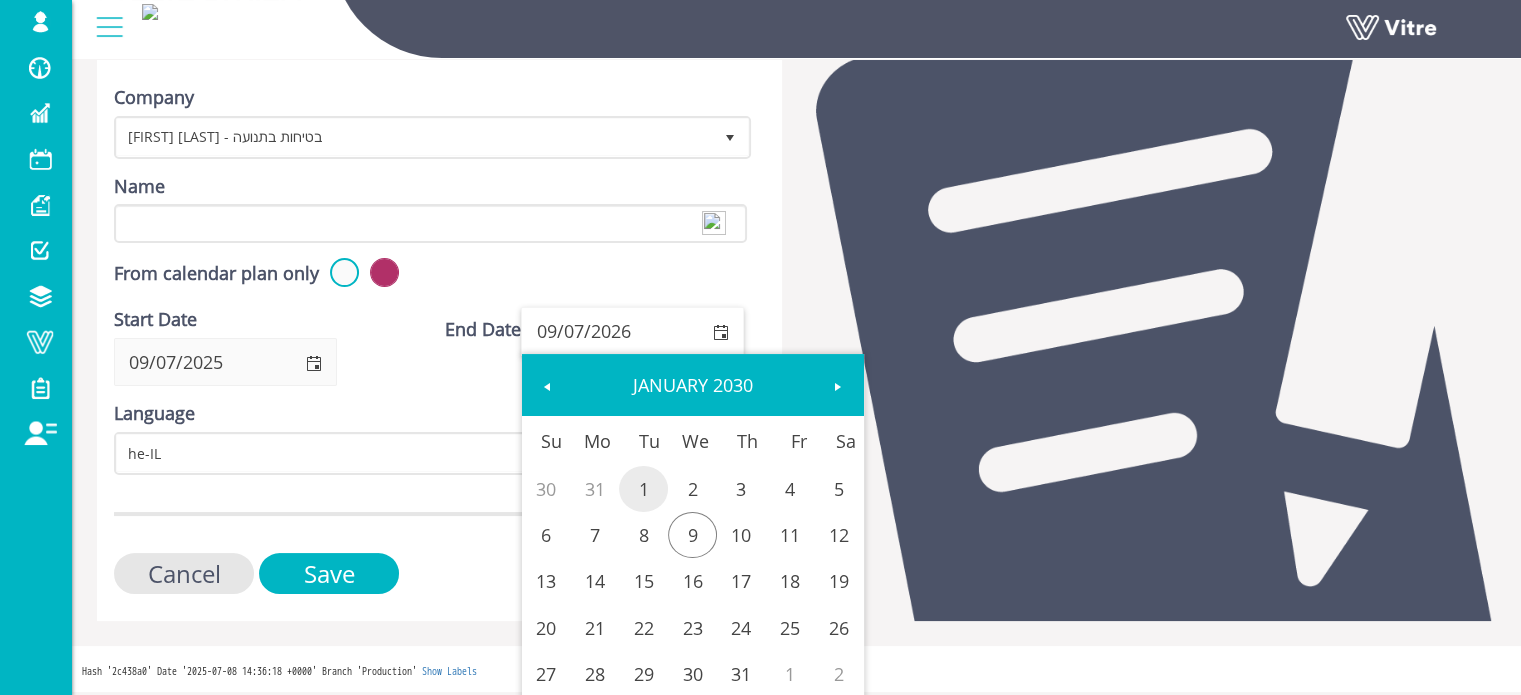 click on "1" at bounding box center (643, 489) 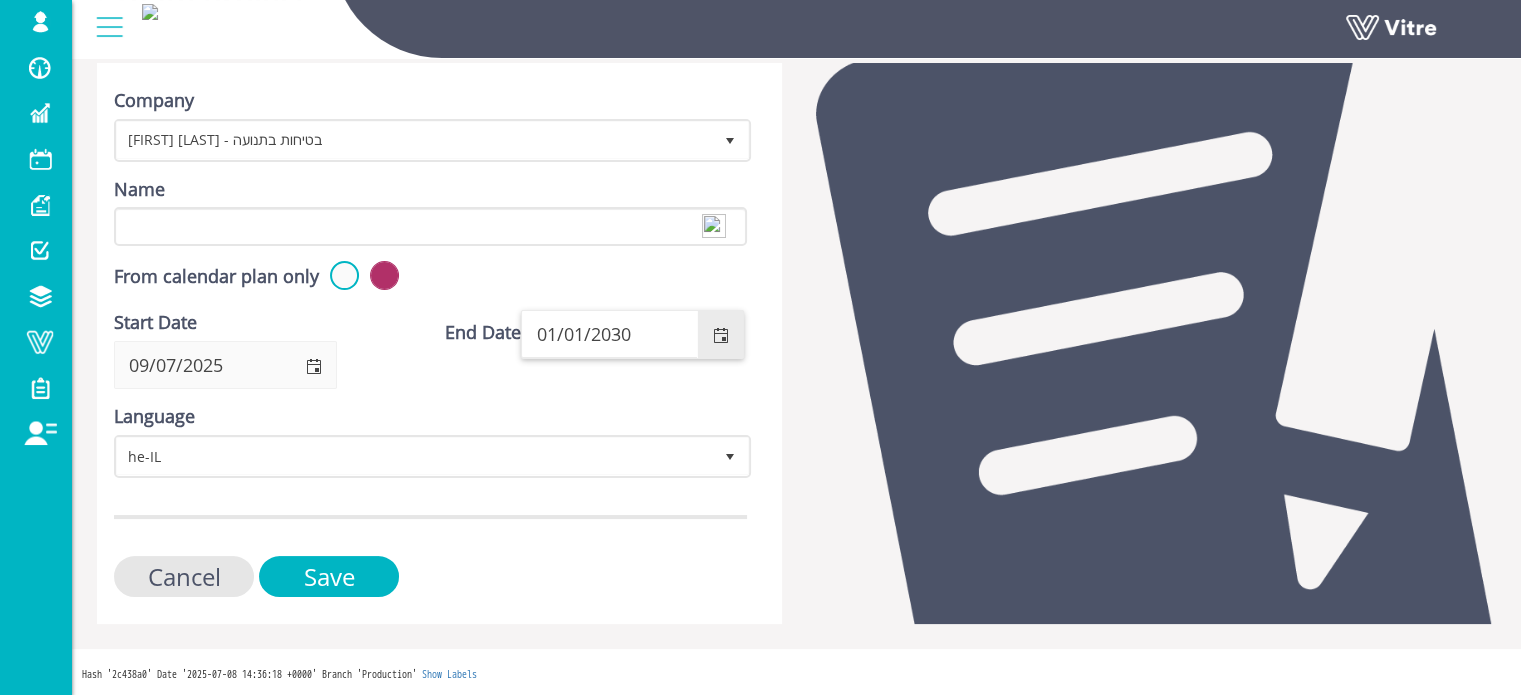 scroll, scrollTop: 93, scrollLeft: 0, axis: vertical 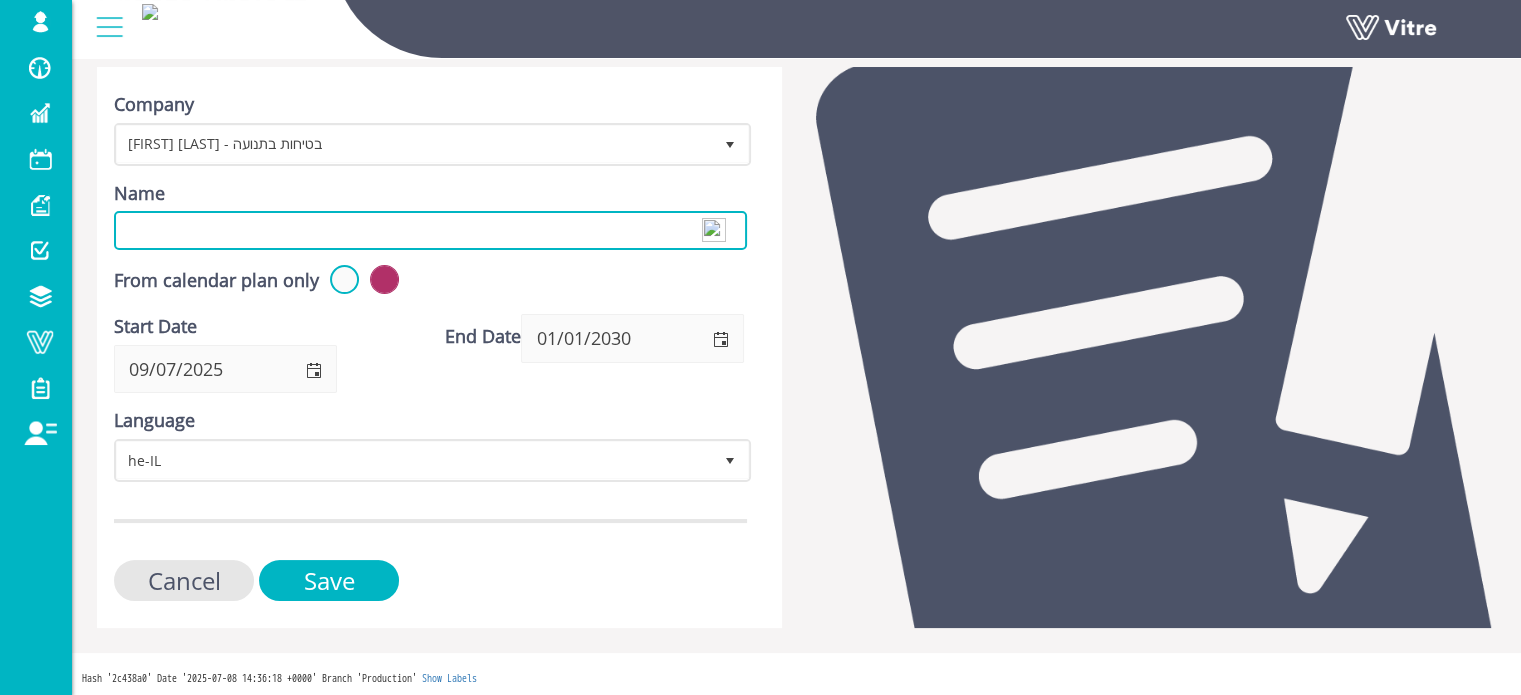 click on "Name" at bounding box center [430, 230] 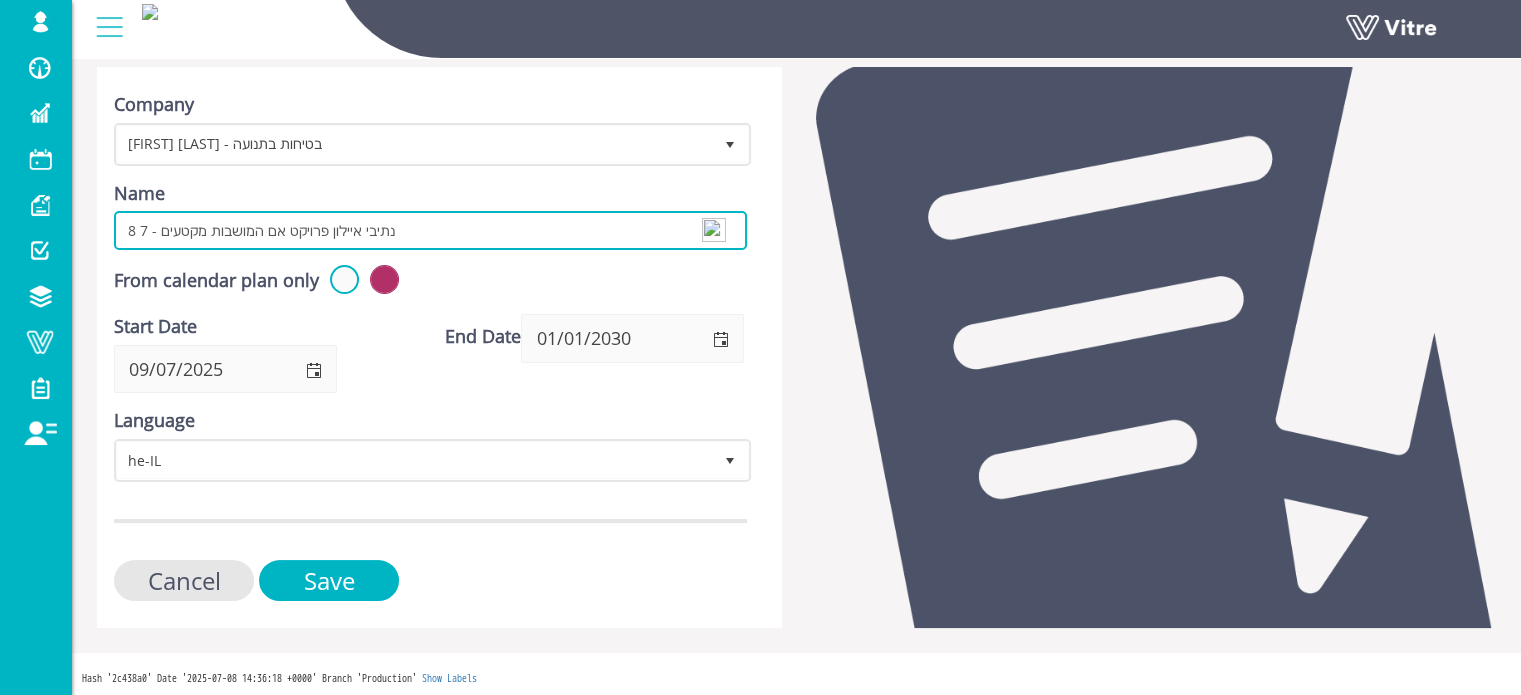 click on "[STREET] [NUMBER]" at bounding box center [430, 230] 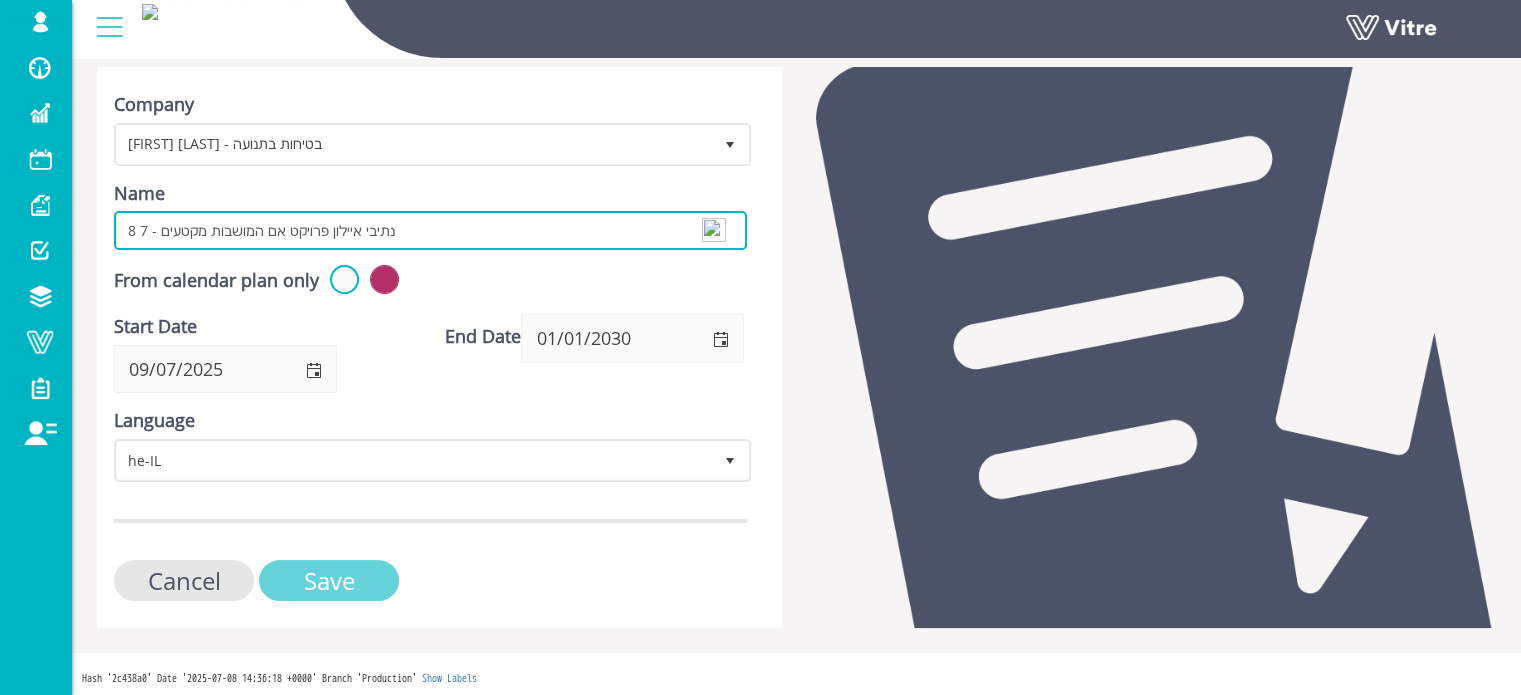 type on "[STREET] [NUMBER]" 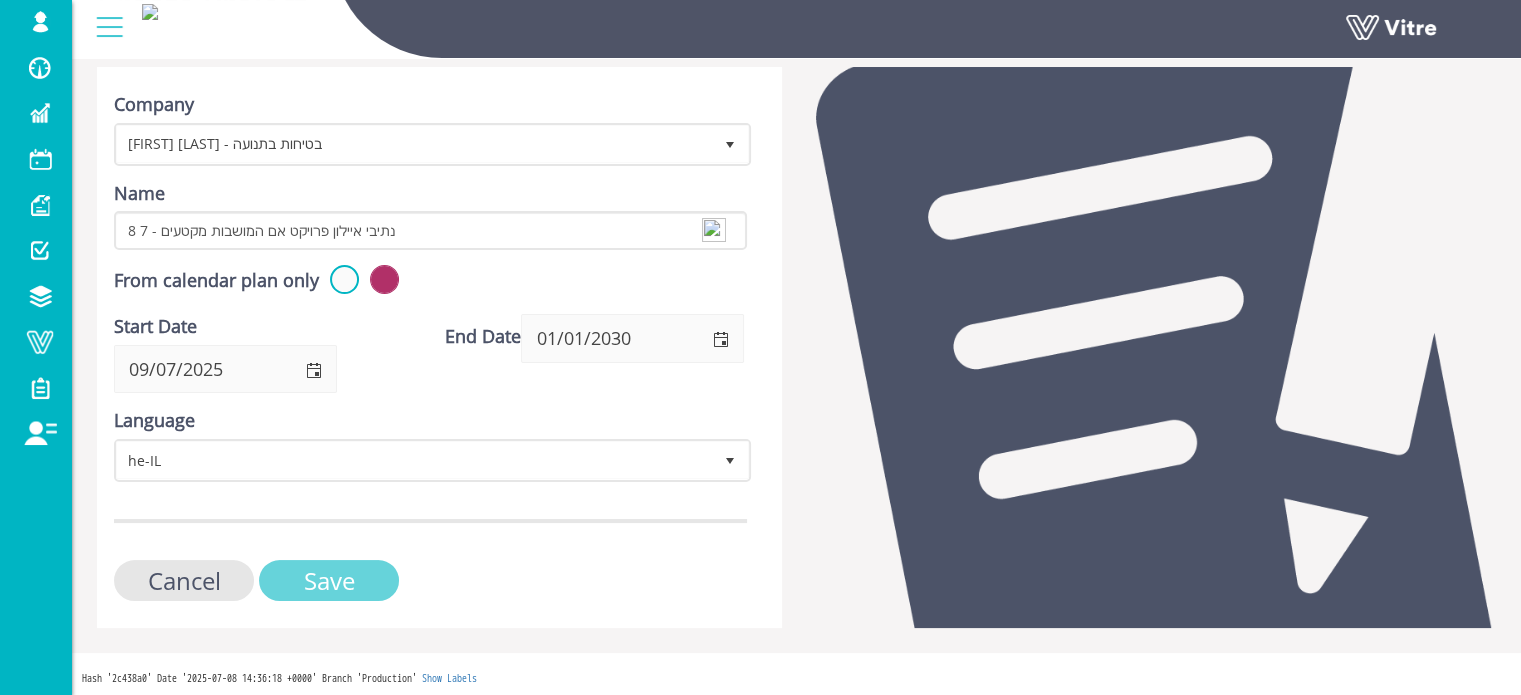 click on "Save" at bounding box center [329, 580] 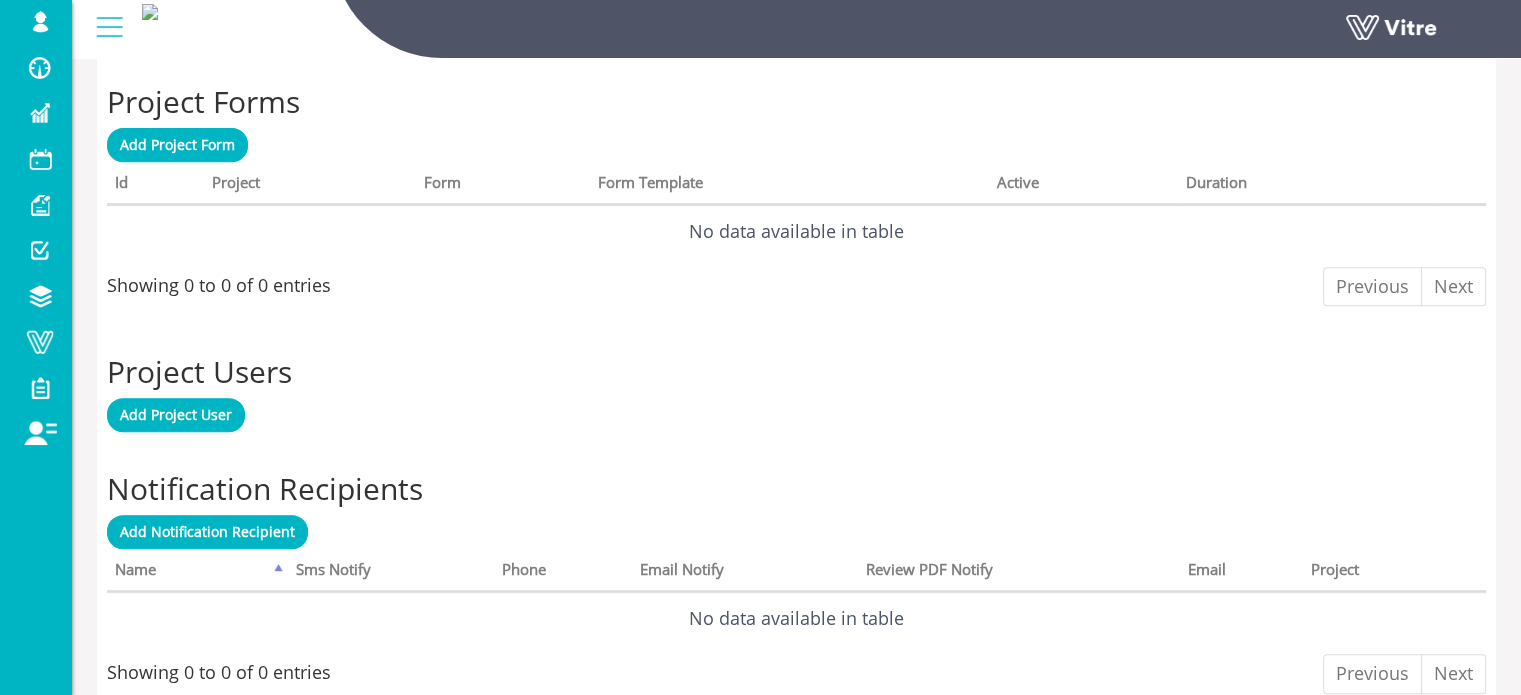scroll, scrollTop: 888, scrollLeft: 0, axis: vertical 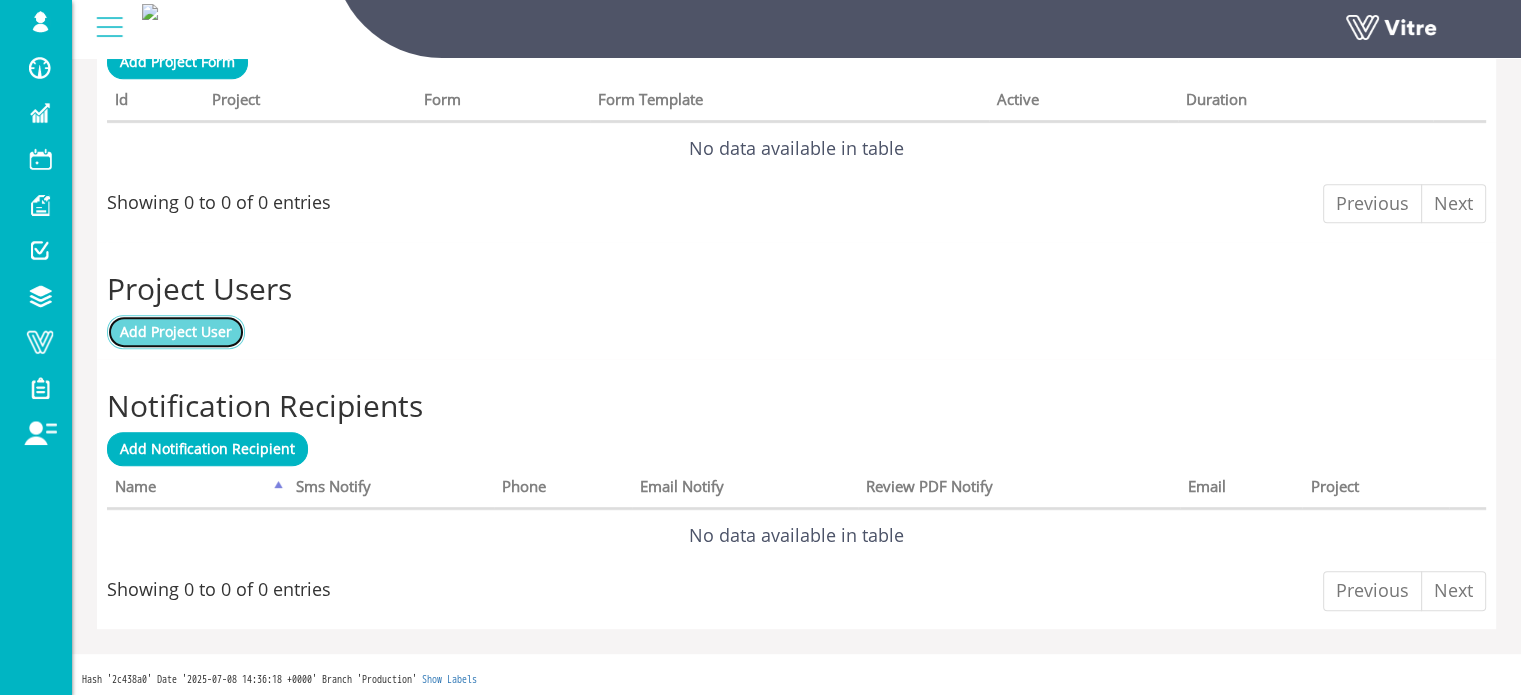 click on "Add Project User" at bounding box center [176, 331] 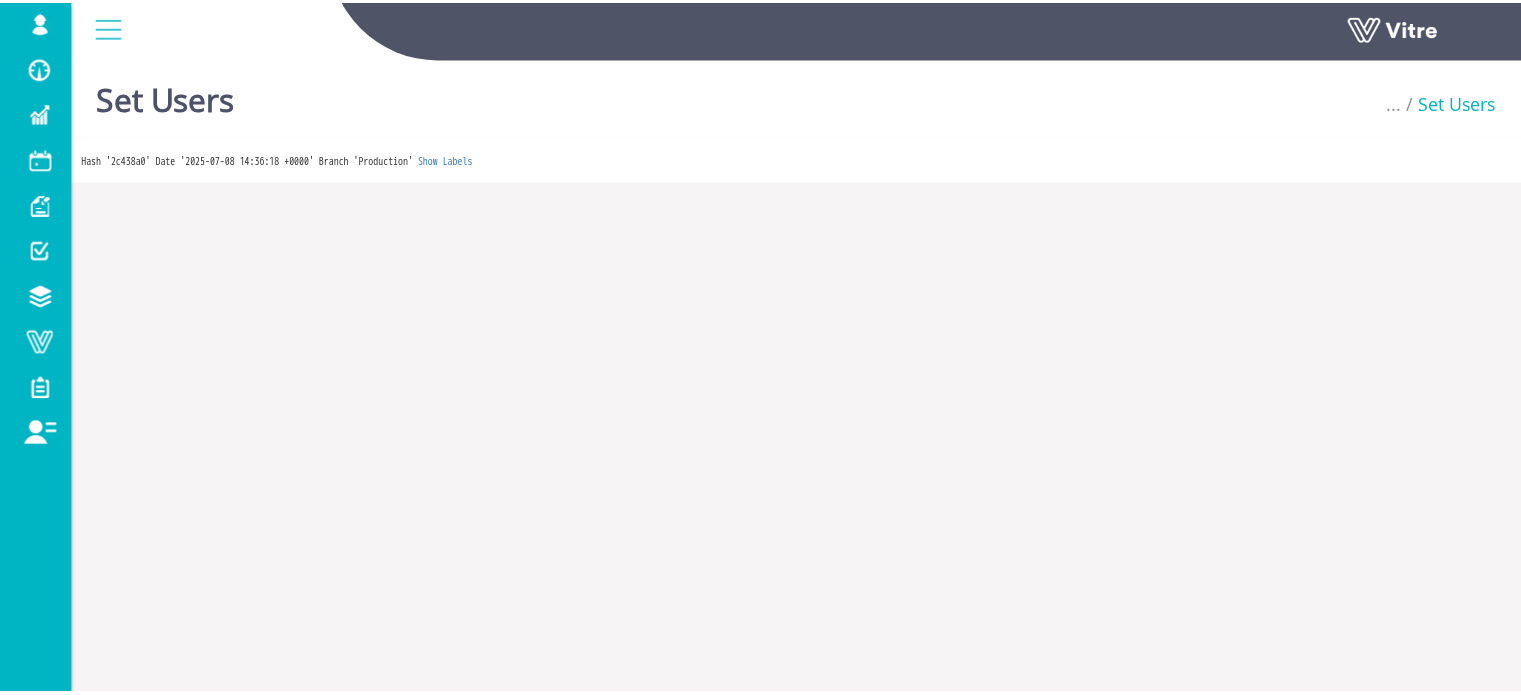 scroll, scrollTop: 0, scrollLeft: 0, axis: both 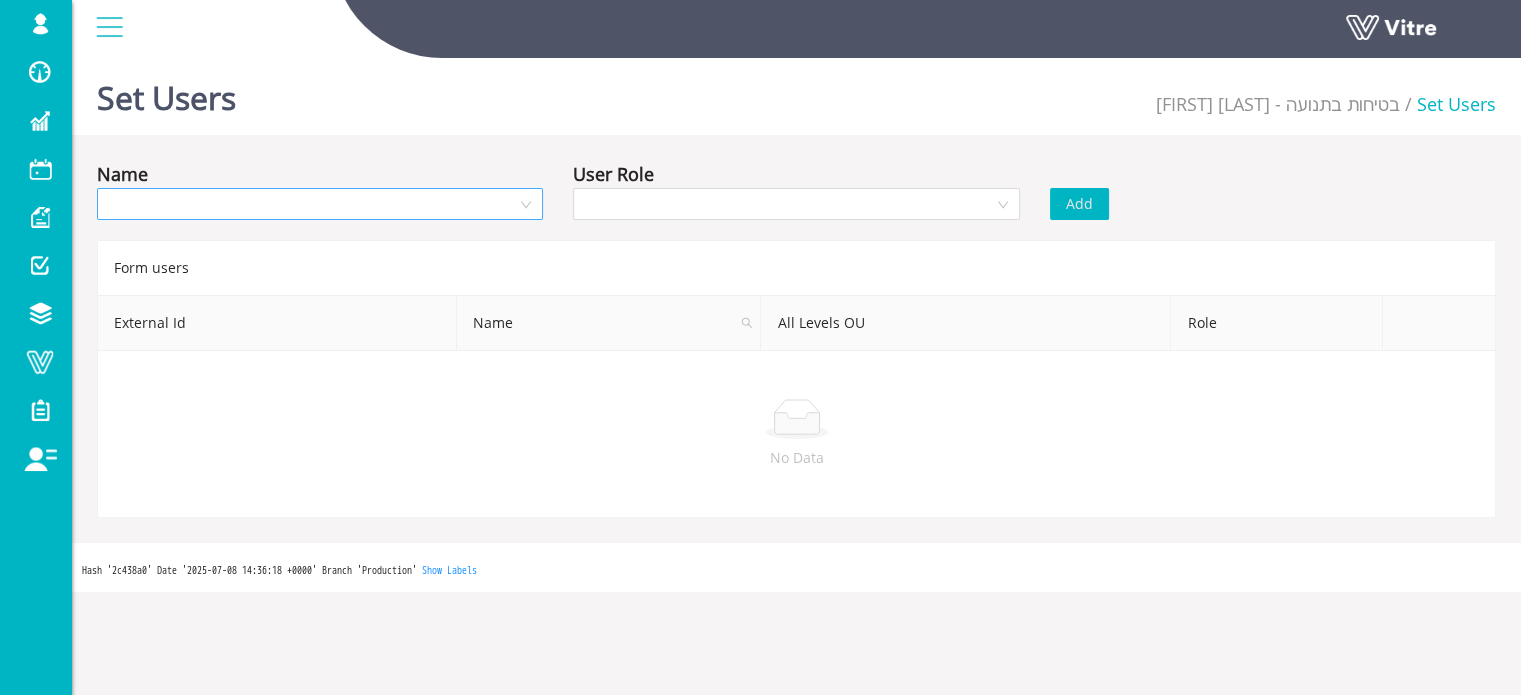 click at bounding box center [313, 204] 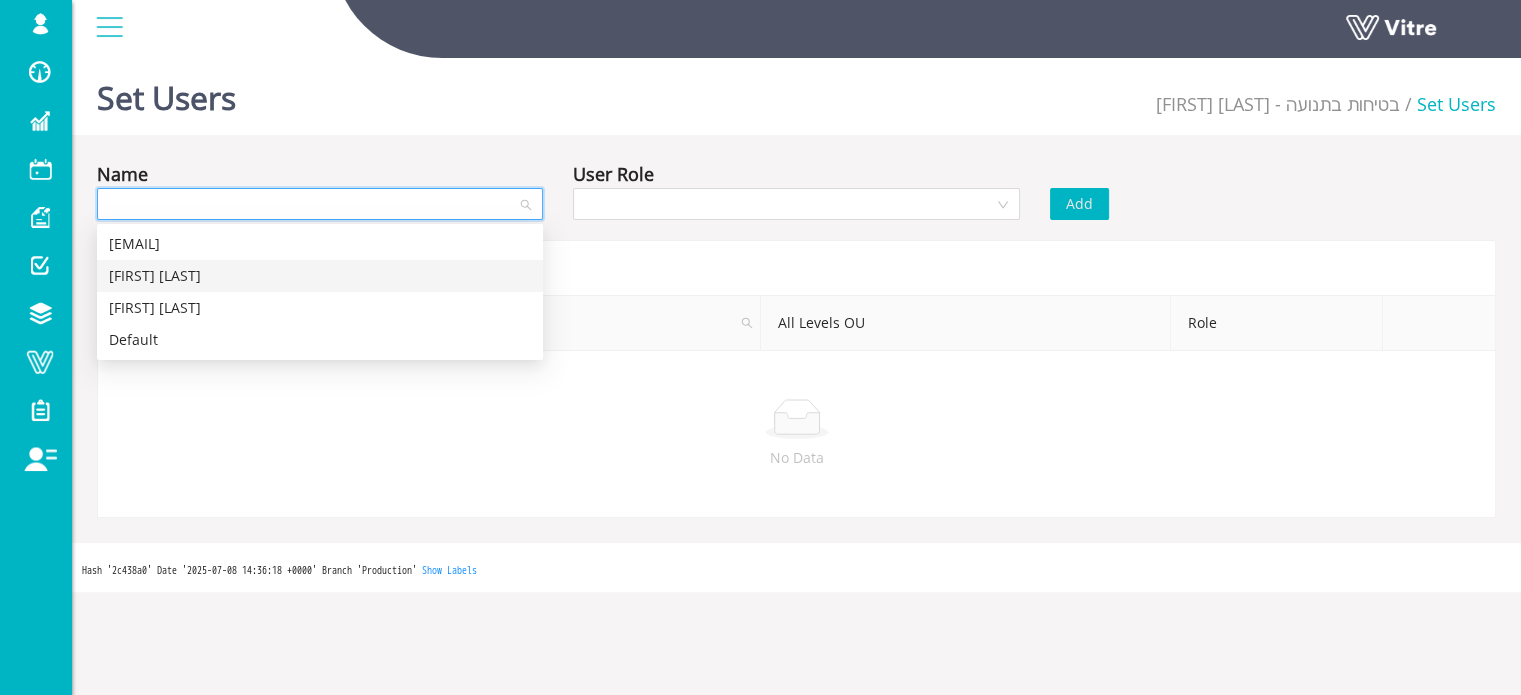click on "מומי וקנין" at bounding box center (320, 276) 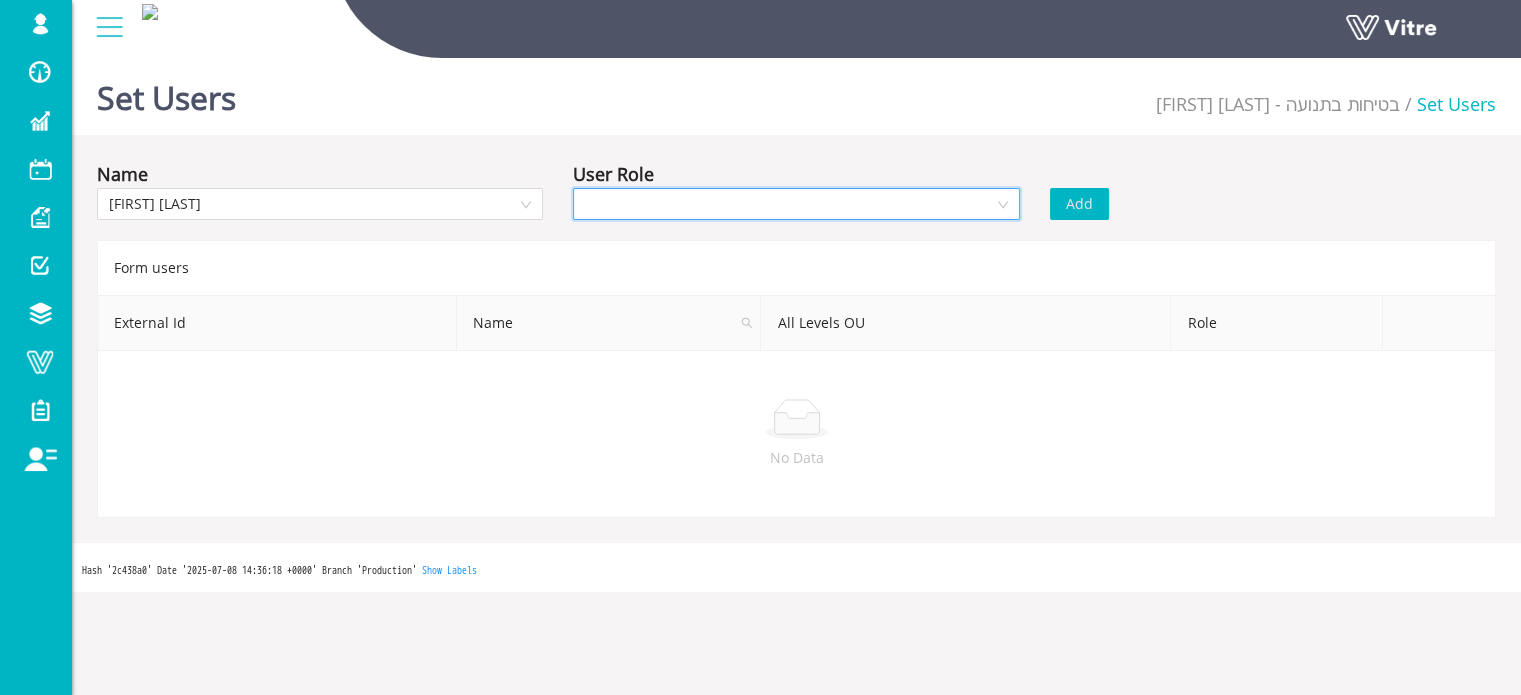 click at bounding box center [789, 204] 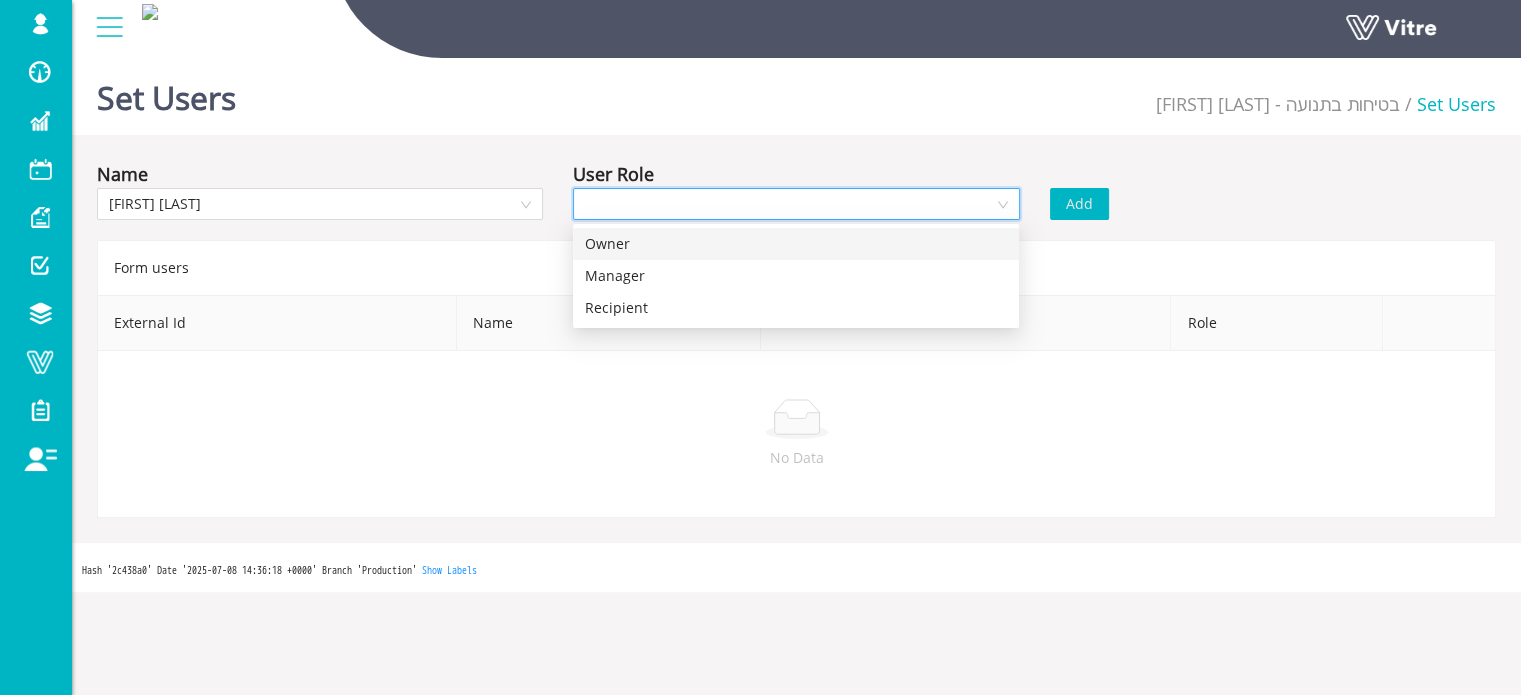 drag, startPoint x: 632, startPoint y: 249, endPoint x: 712, endPoint y: 228, distance: 82.710335 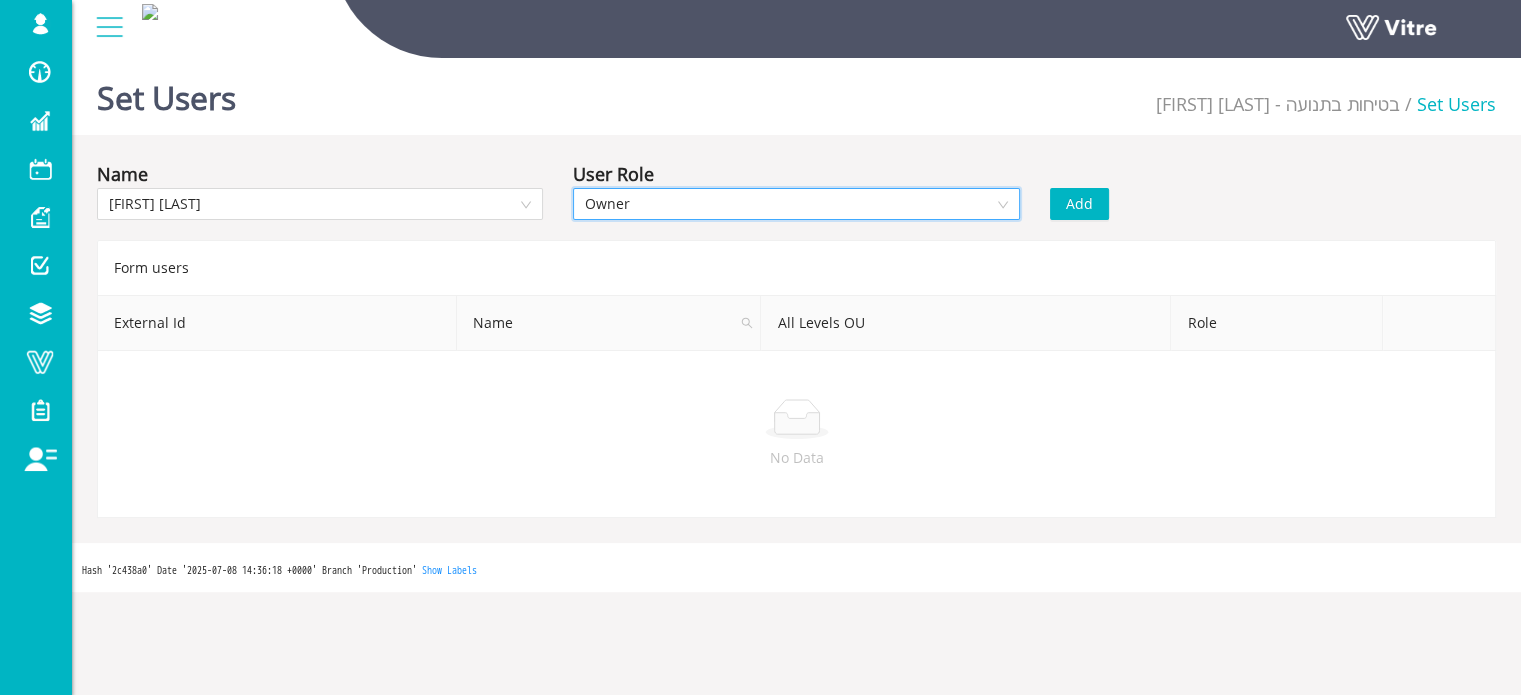 click on "Add" at bounding box center [1079, 204] 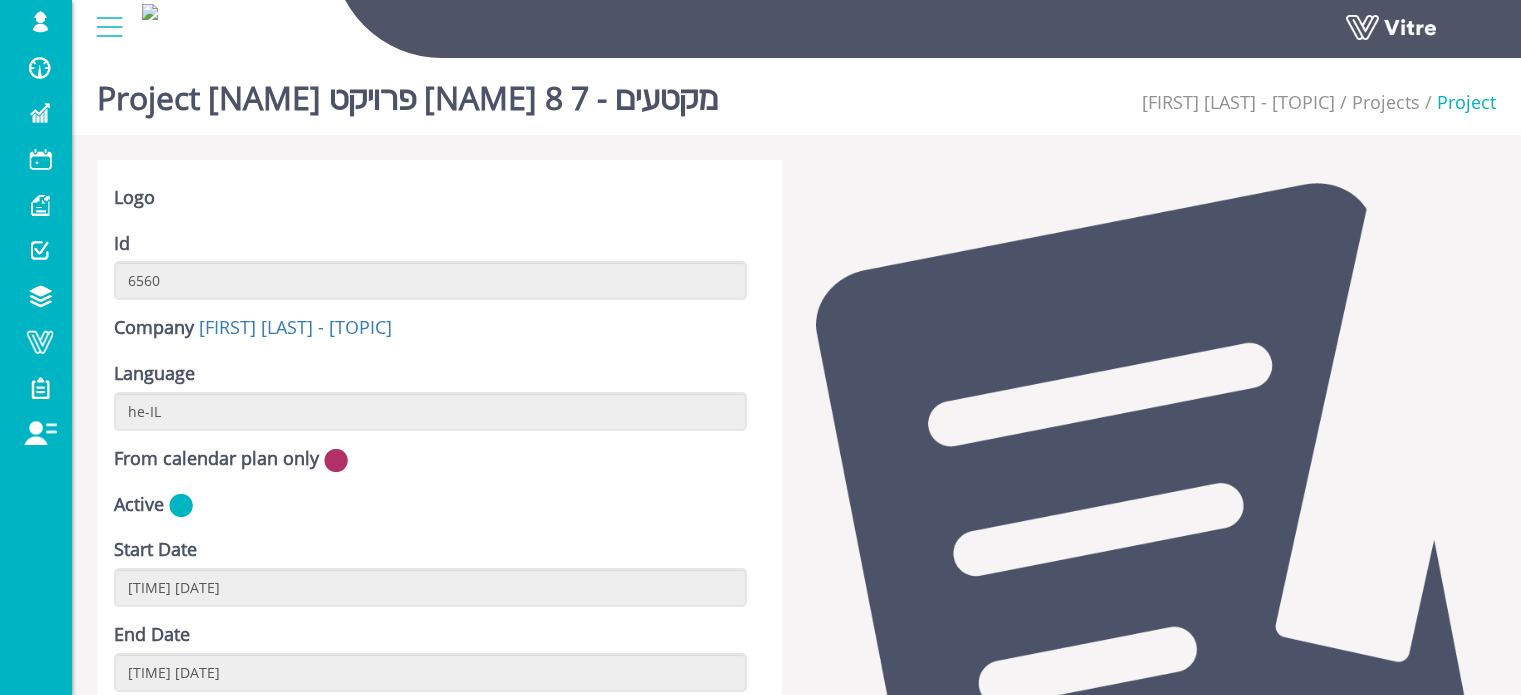scroll, scrollTop: 696, scrollLeft: 0, axis: vertical 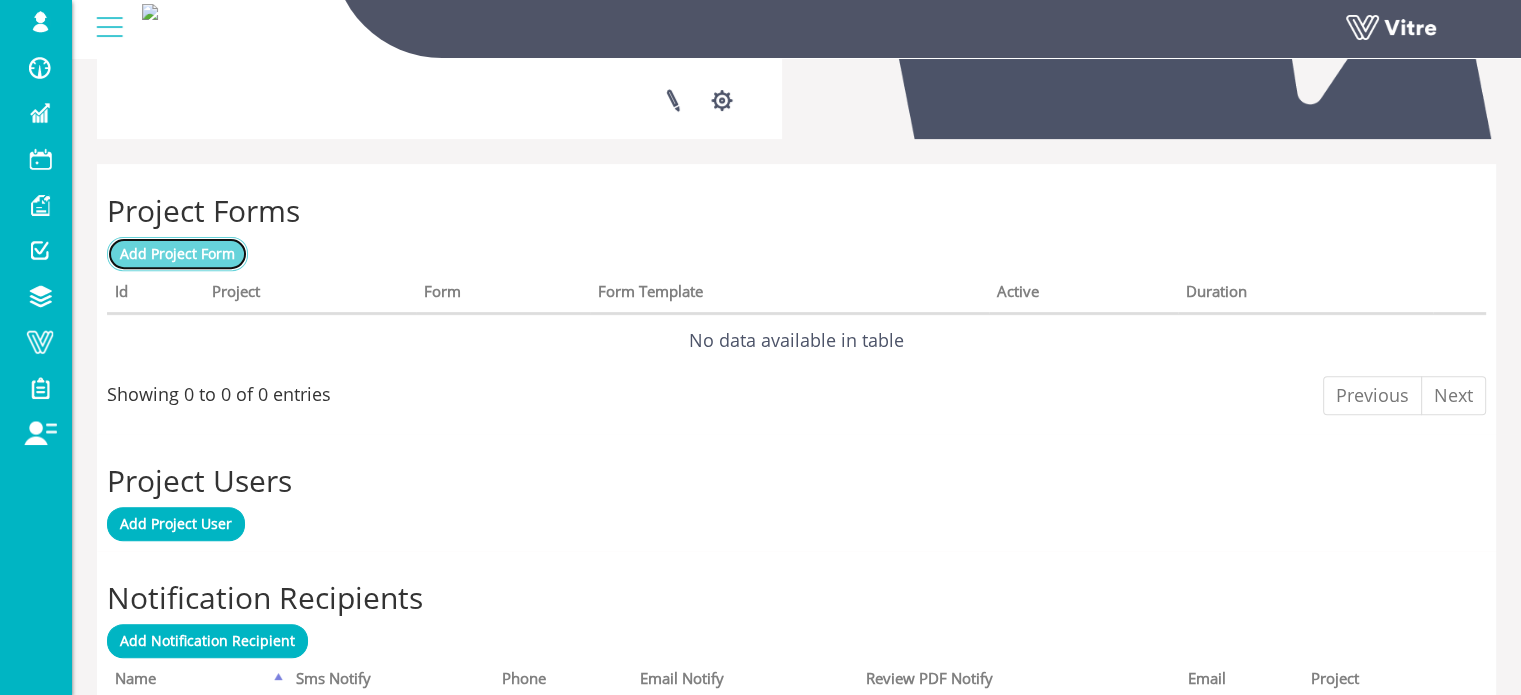 click on "Add Project Form" at bounding box center (177, 253) 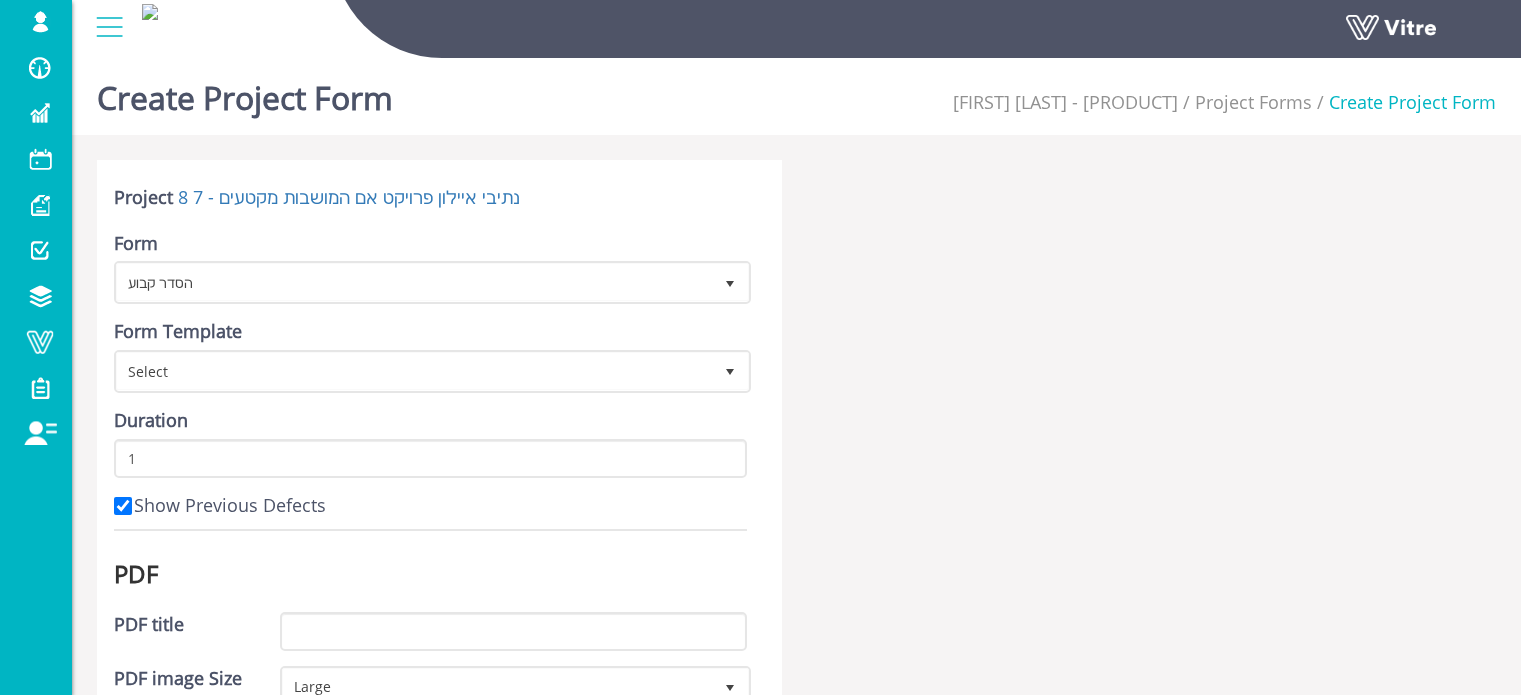 scroll, scrollTop: 0, scrollLeft: 0, axis: both 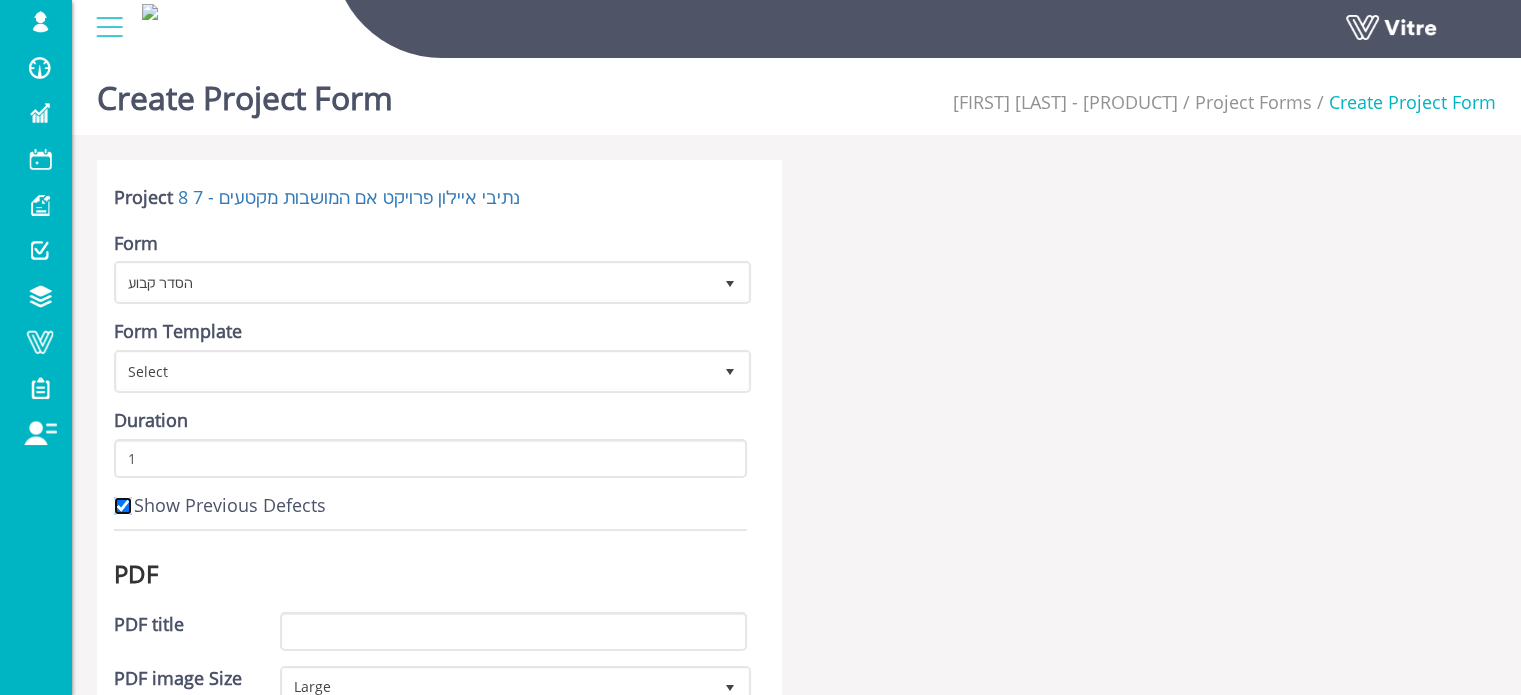 click on "Show Previous Defects" at bounding box center (123, 506) 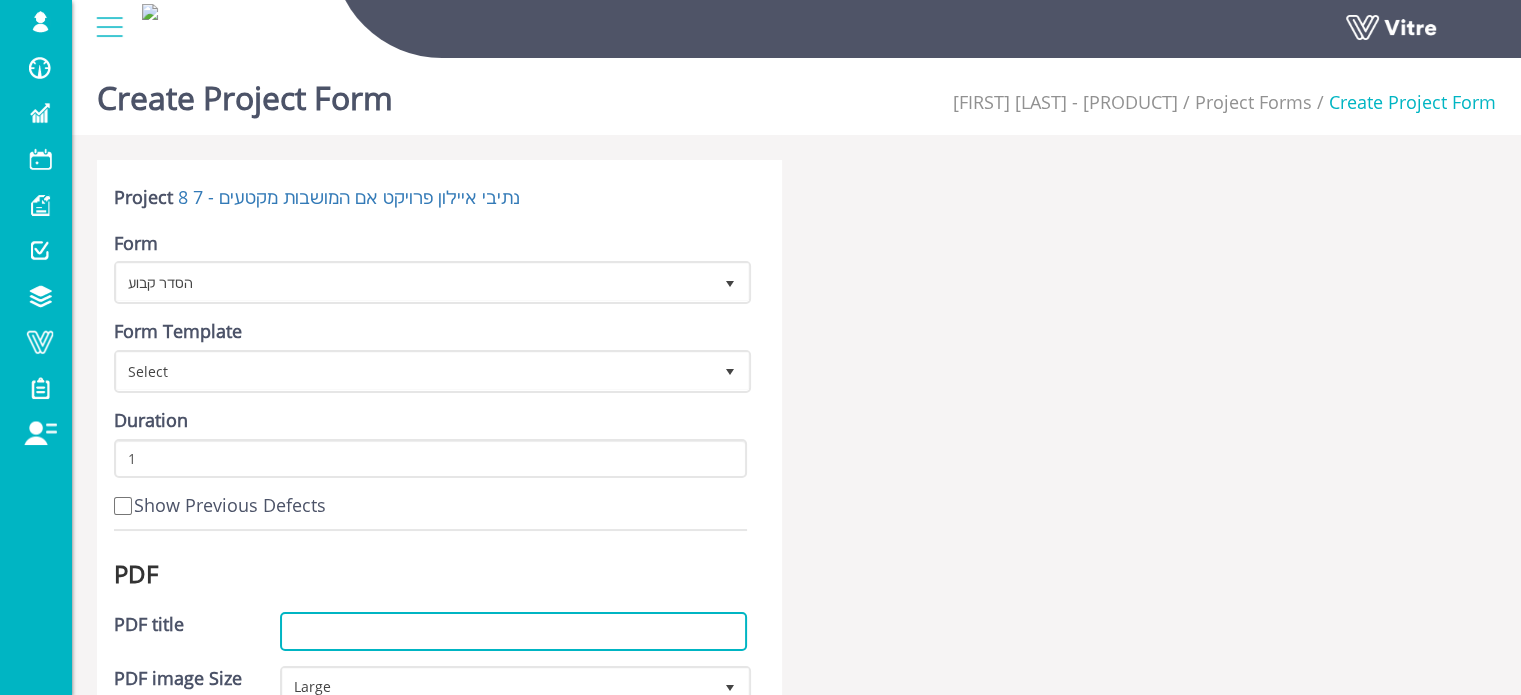 click on "PDF title" at bounding box center (513, 631) 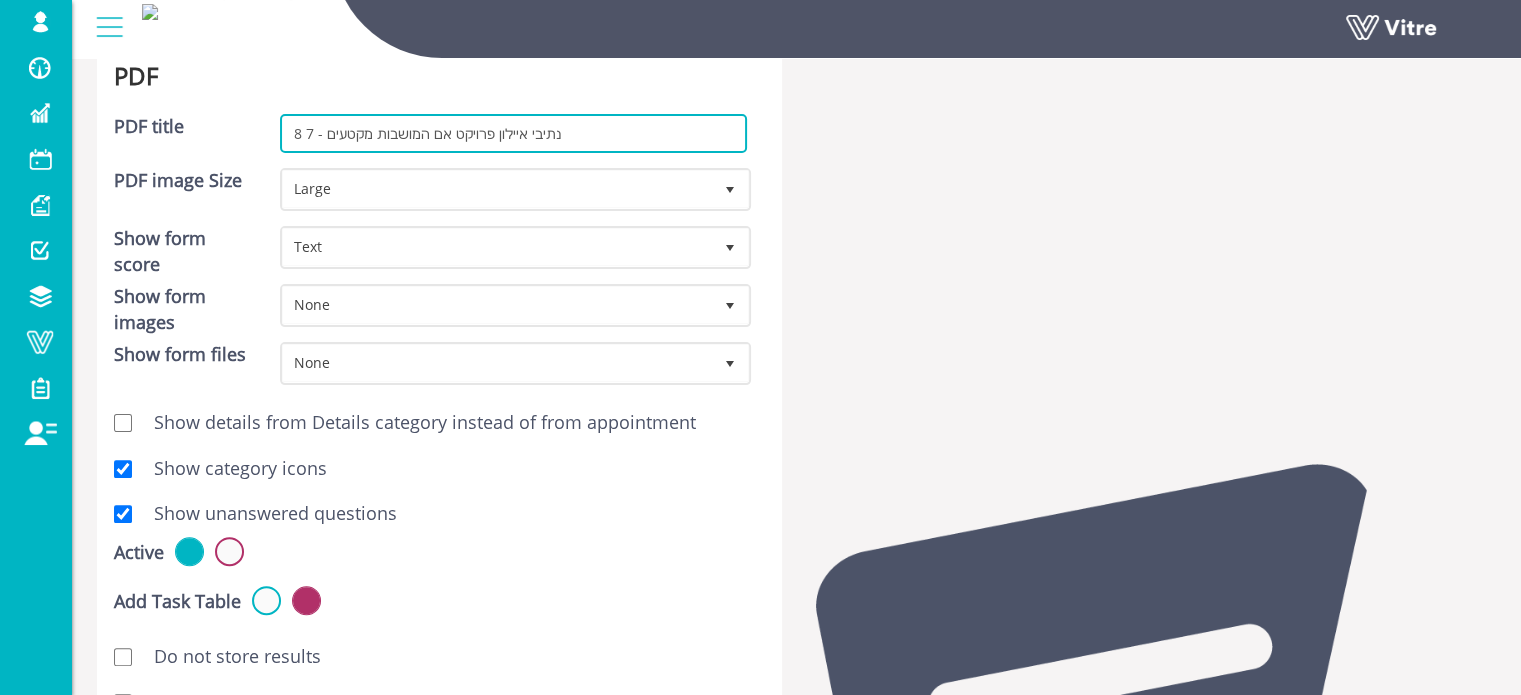 scroll, scrollTop: 500, scrollLeft: 0, axis: vertical 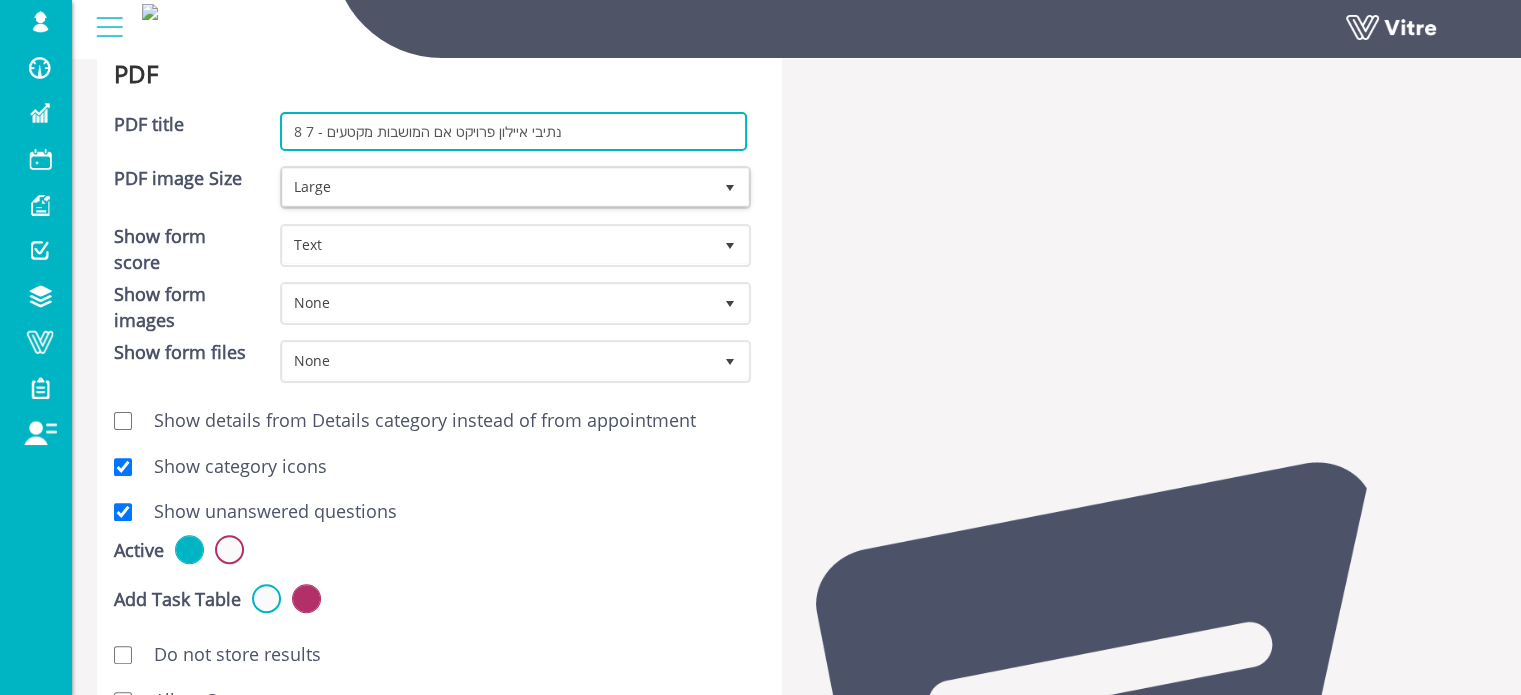 type on "נתיבי איילון פרויקט אם המושבות מקטעים - 7 8" 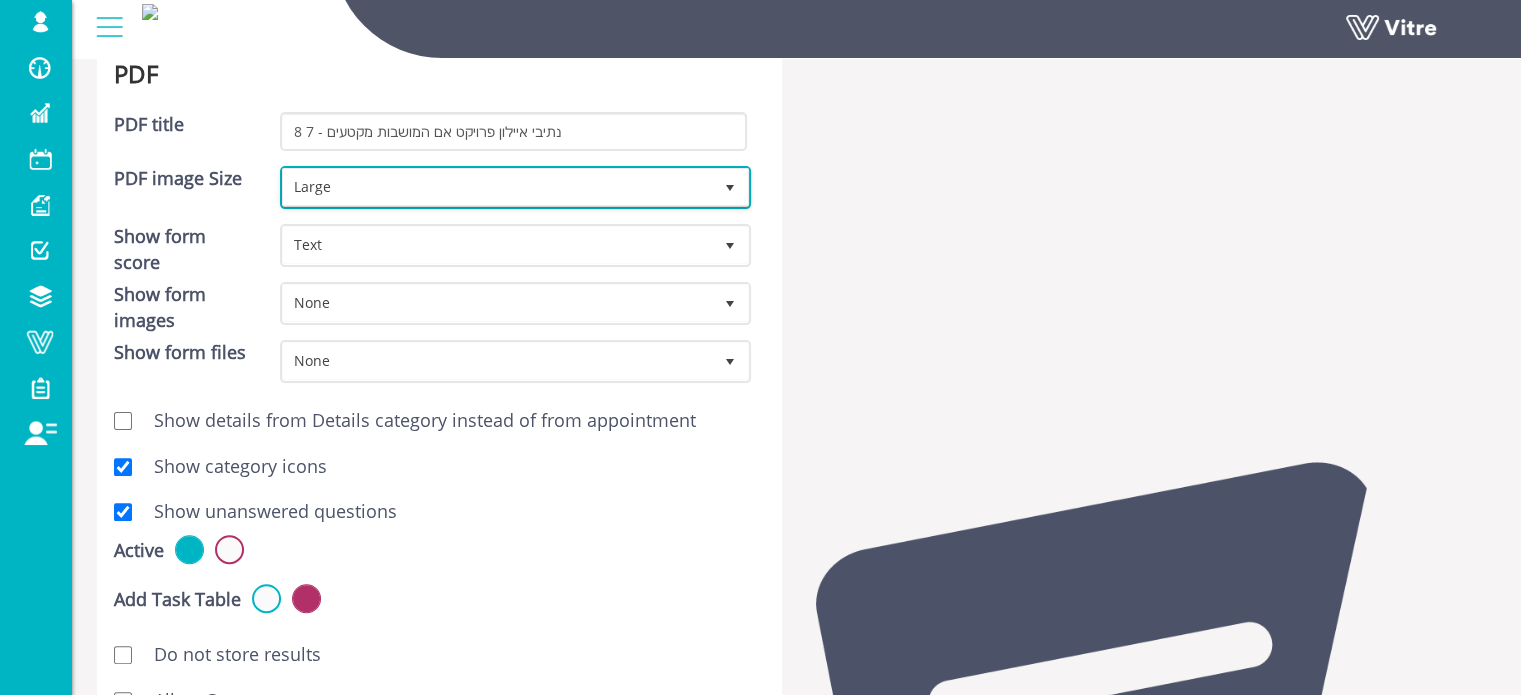 click on "Large" at bounding box center [497, 187] 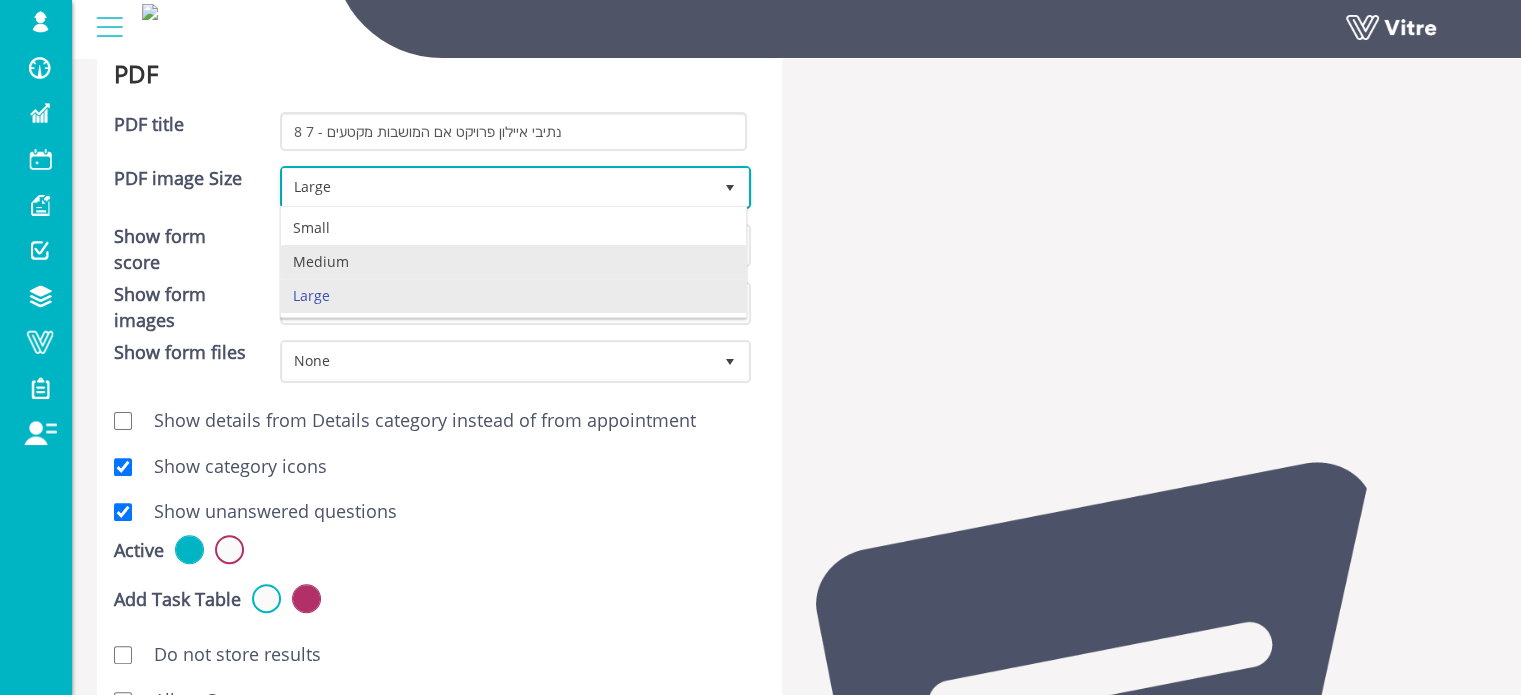 click on "Medium" at bounding box center [513, 262] 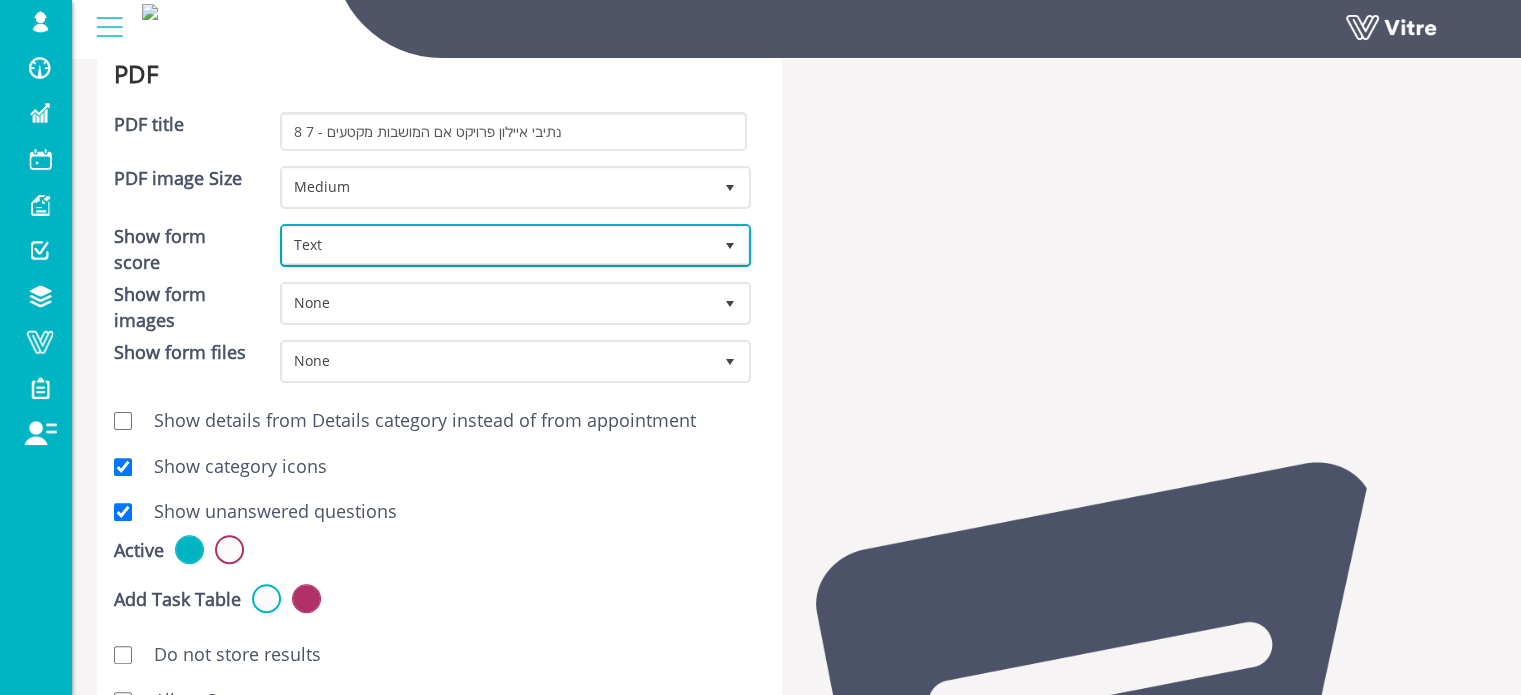 click on "Text" at bounding box center (497, 245) 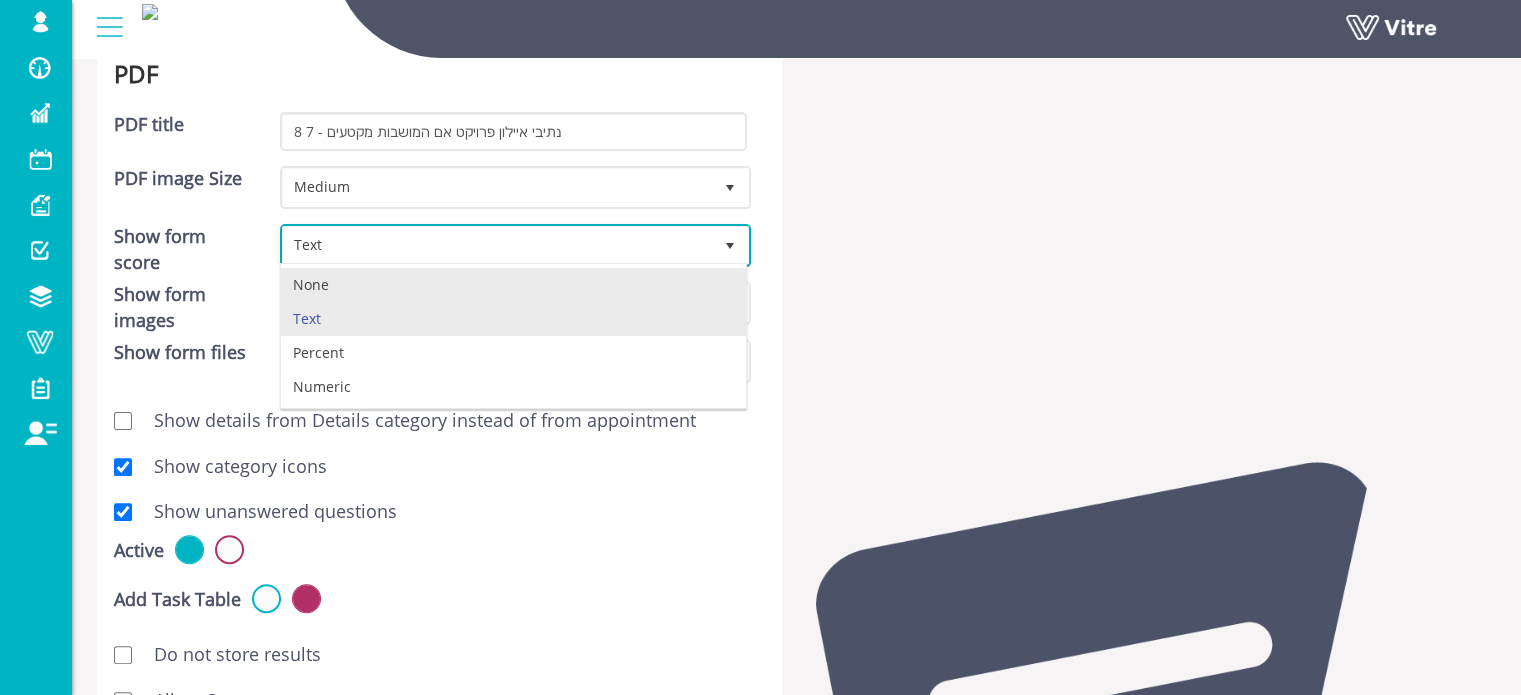 click on "None" at bounding box center (513, 285) 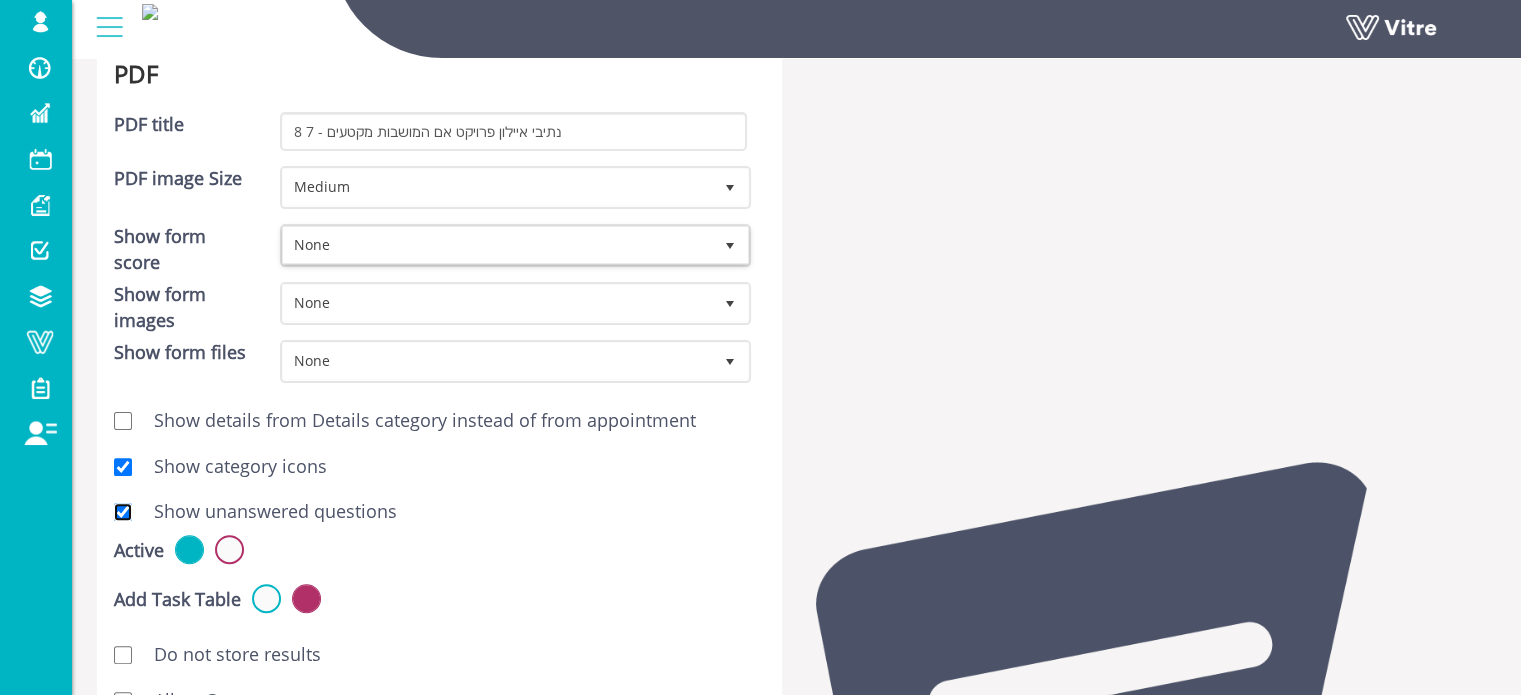 click on "Show unanswered questions" at bounding box center (123, 512) 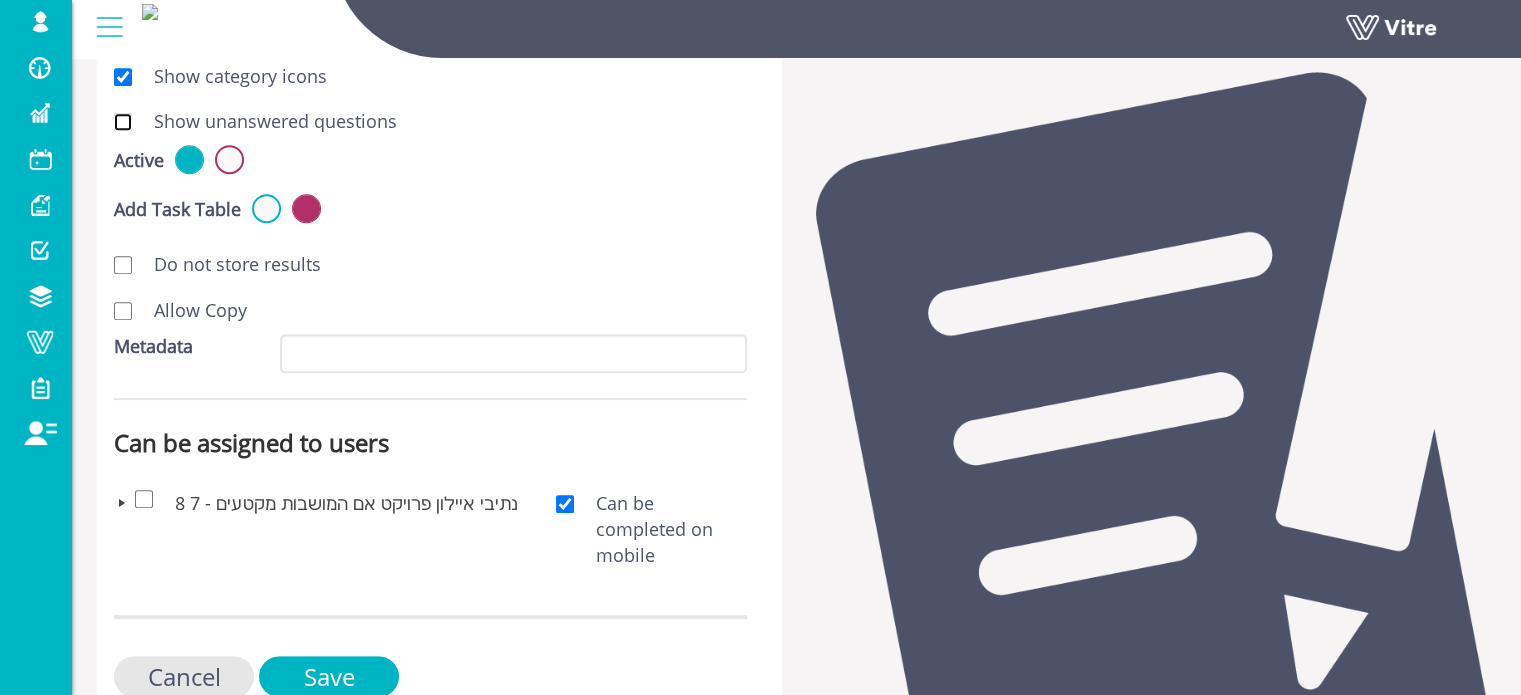 scroll, scrollTop: 900, scrollLeft: 0, axis: vertical 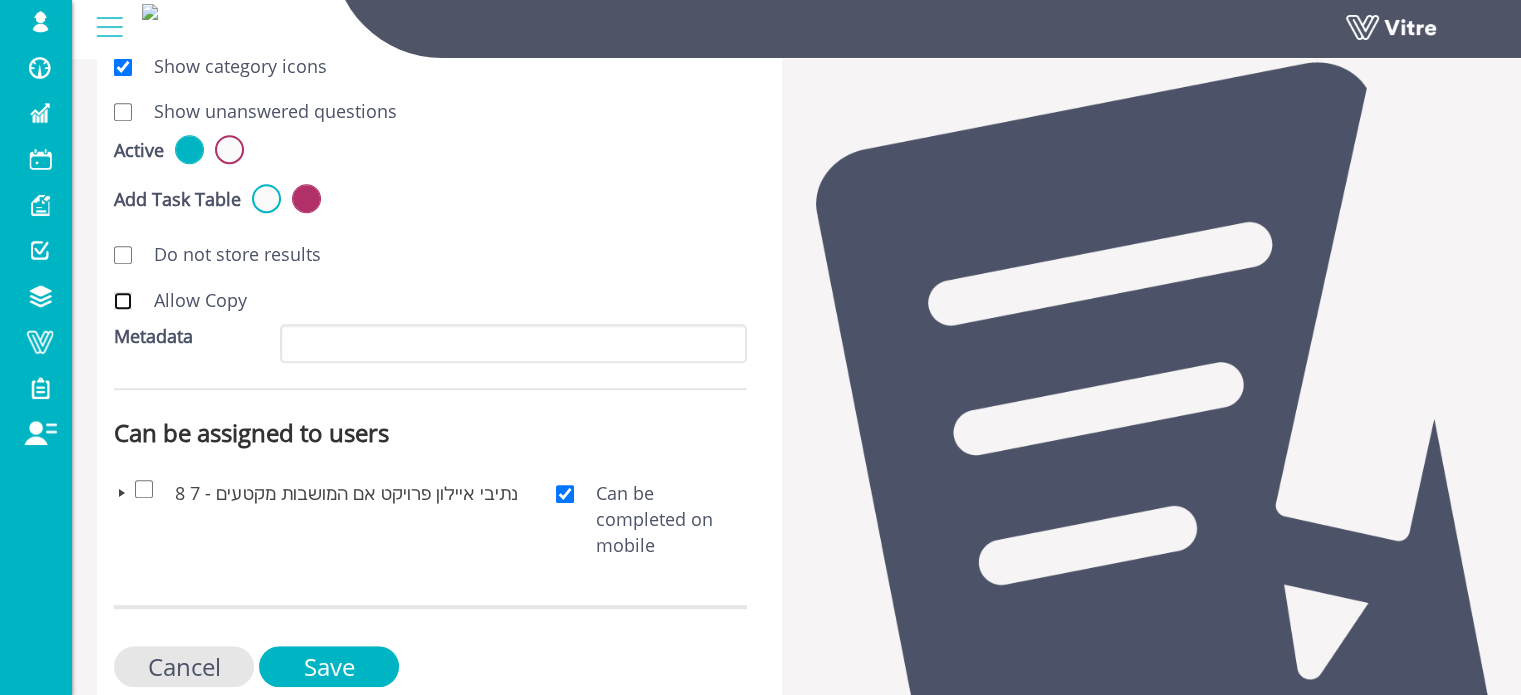 click on "Allow Copy" at bounding box center [123, 301] 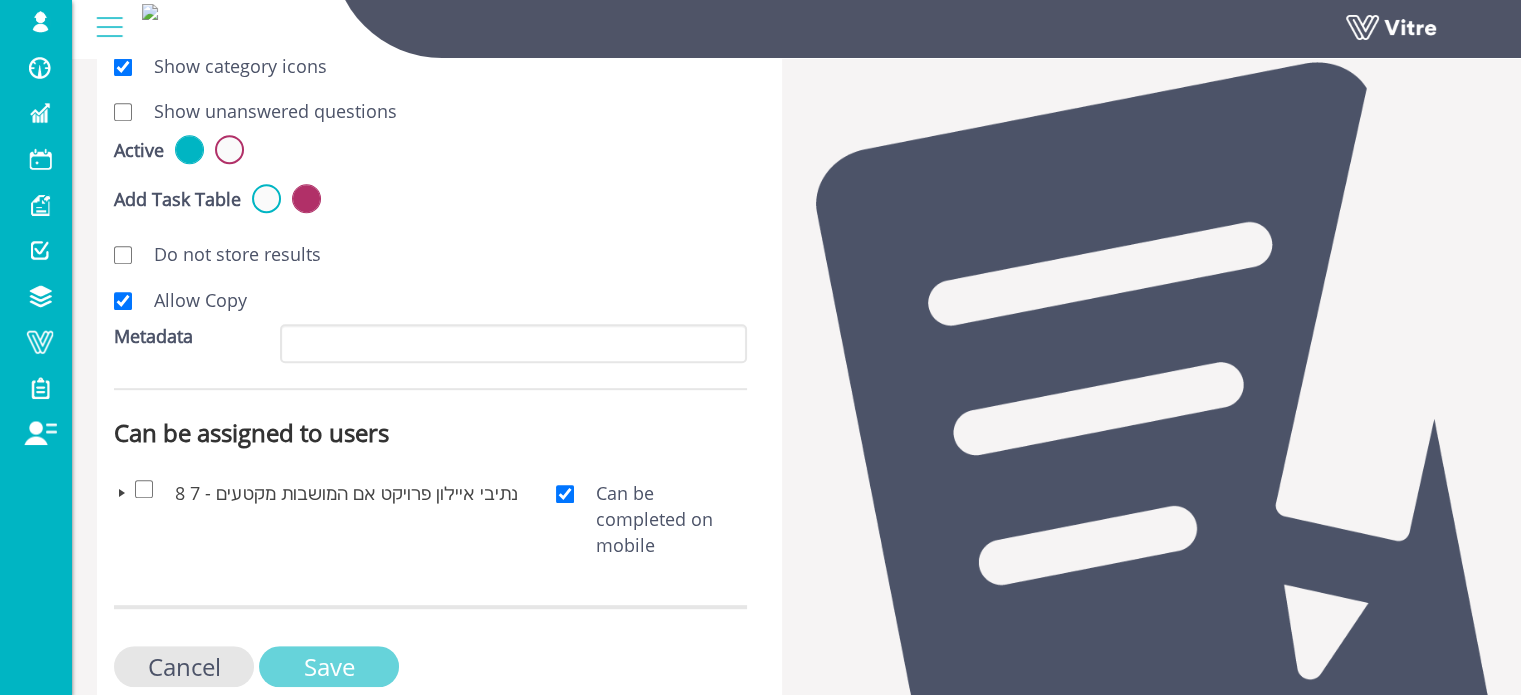 click on "Save" at bounding box center [329, 666] 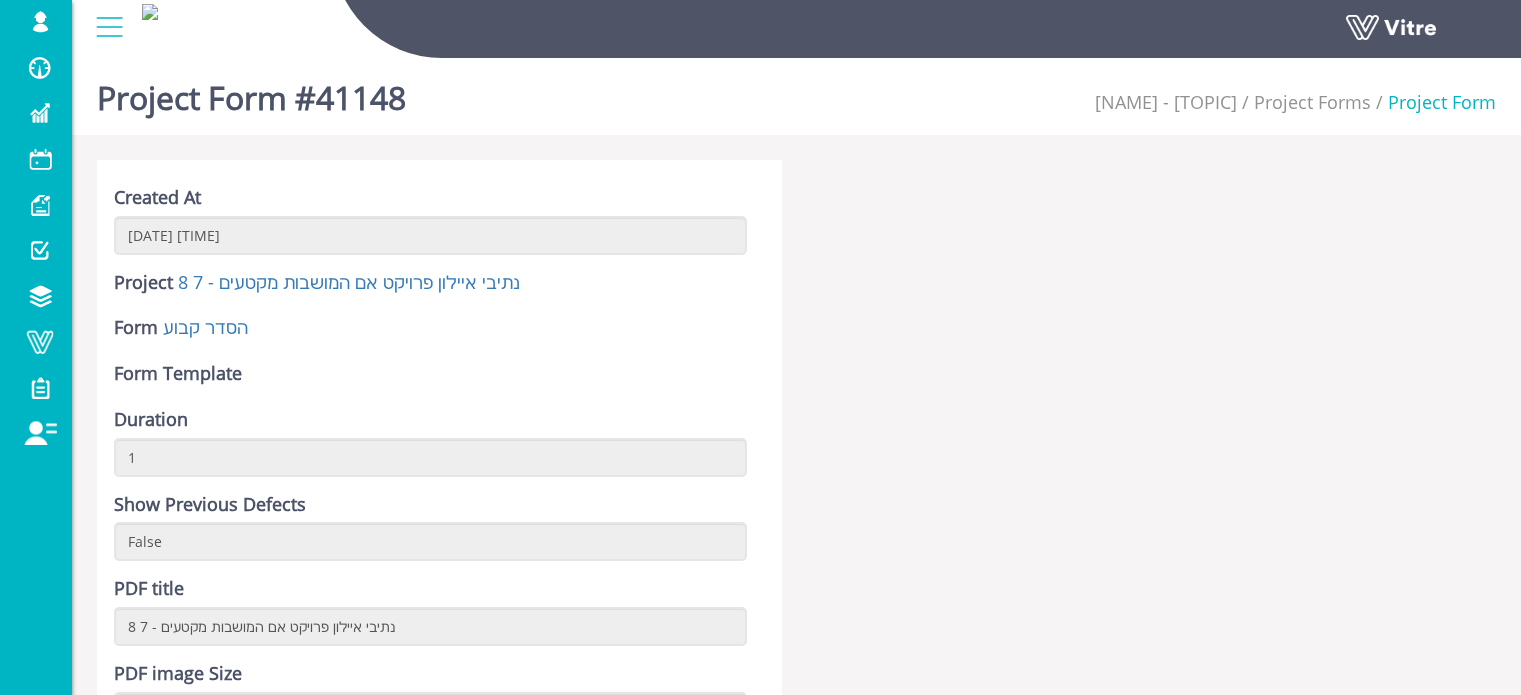 scroll, scrollTop: 0, scrollLeft: 0, axis: both 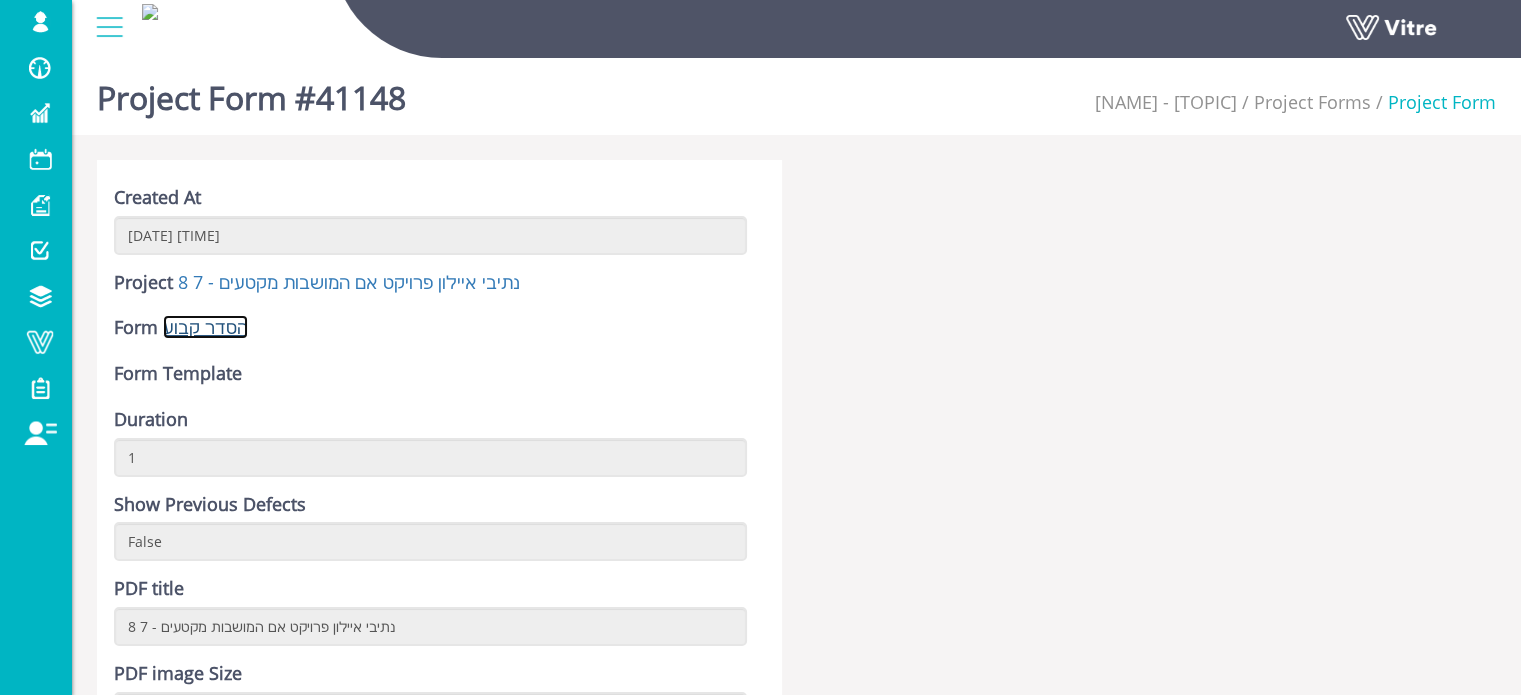 click on "הסדר קבוע" at bounding box center (205, 327) 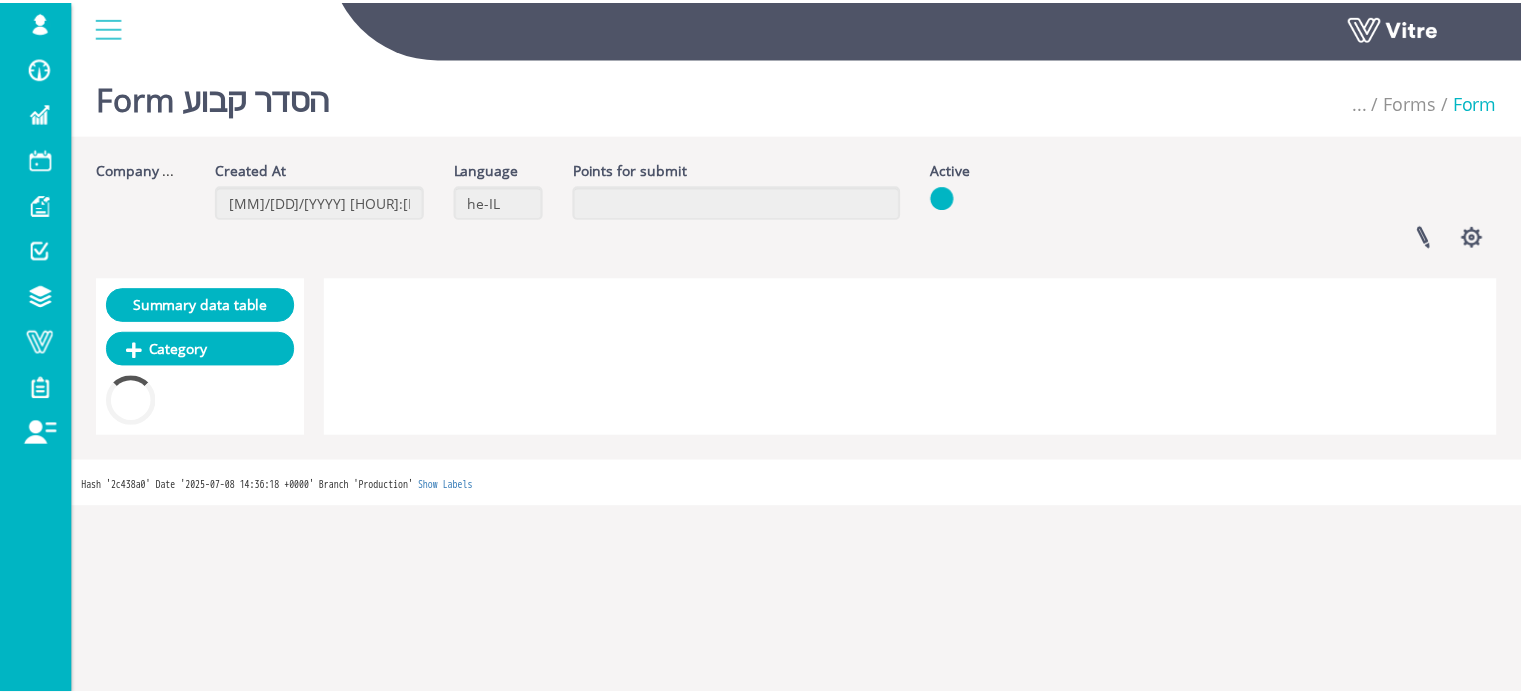 scroll, scrollTop: 0, scrollLeft: 0, axis: both 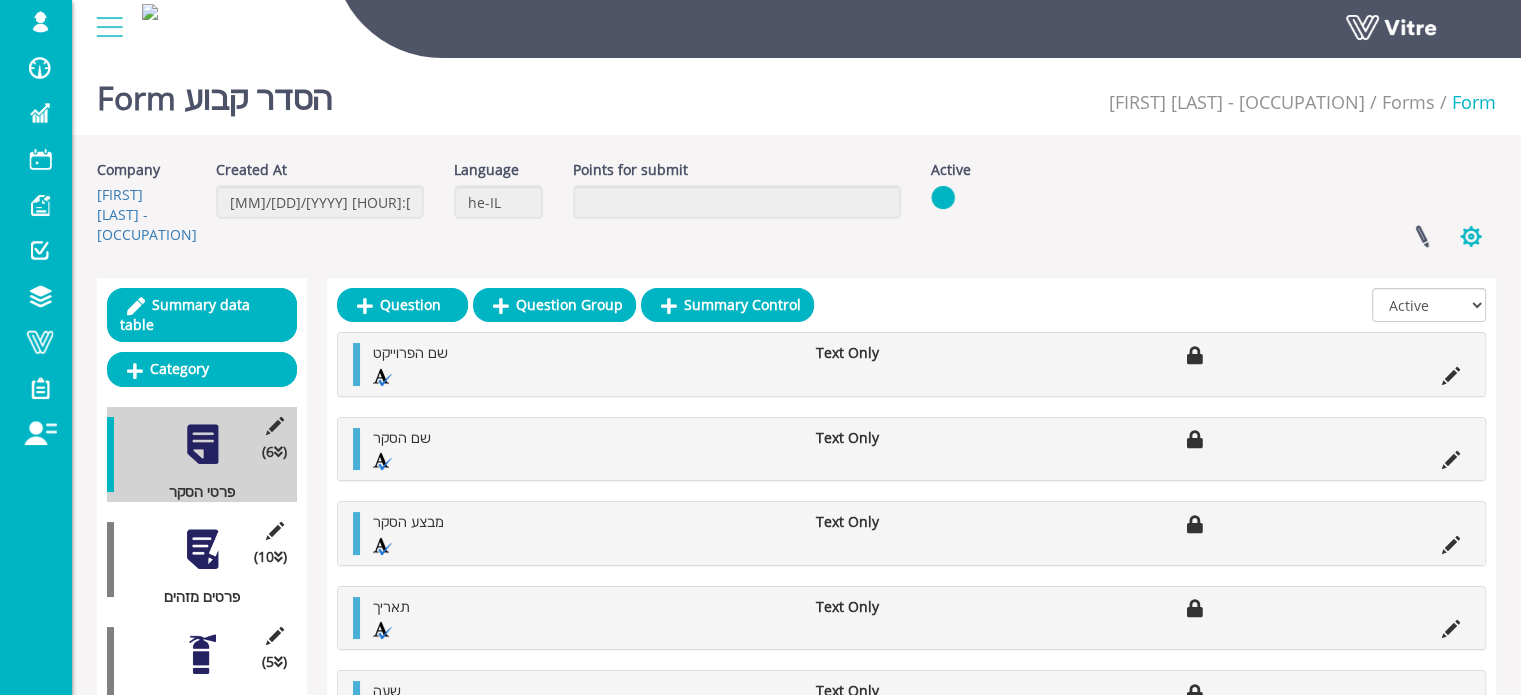click at bounding box center [1471, 236] 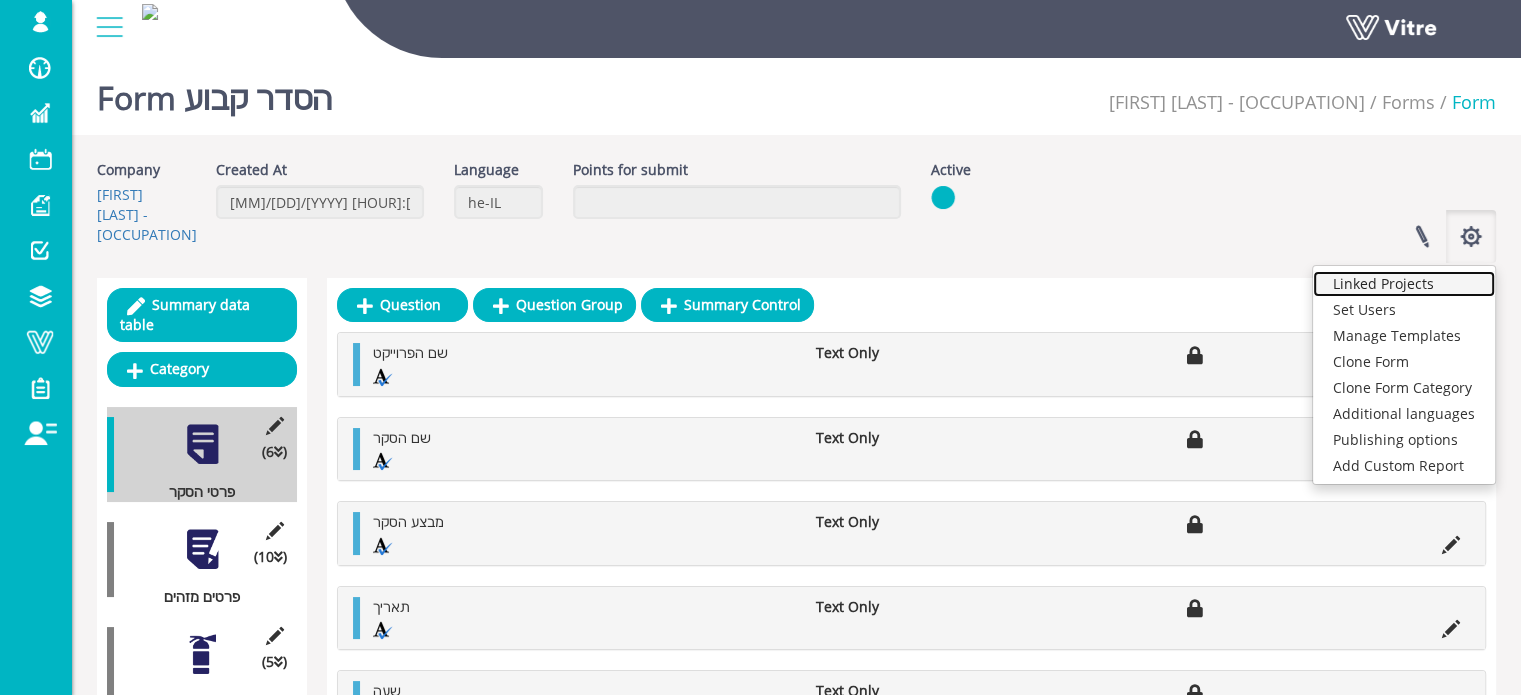 click on "Linked Projects" at bounding box center (1404, 284) 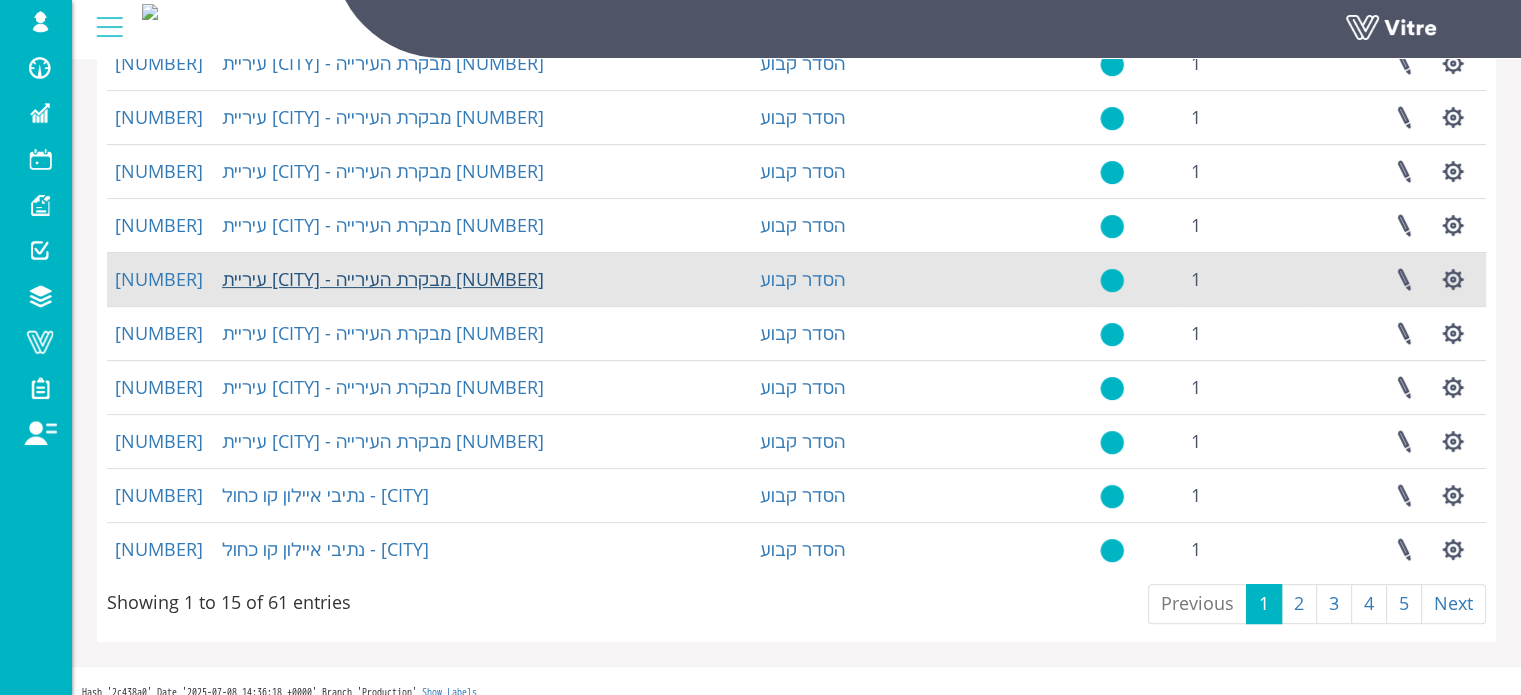 scroll, scrollTop: 540, scrollLeft: 0, axis: vertical 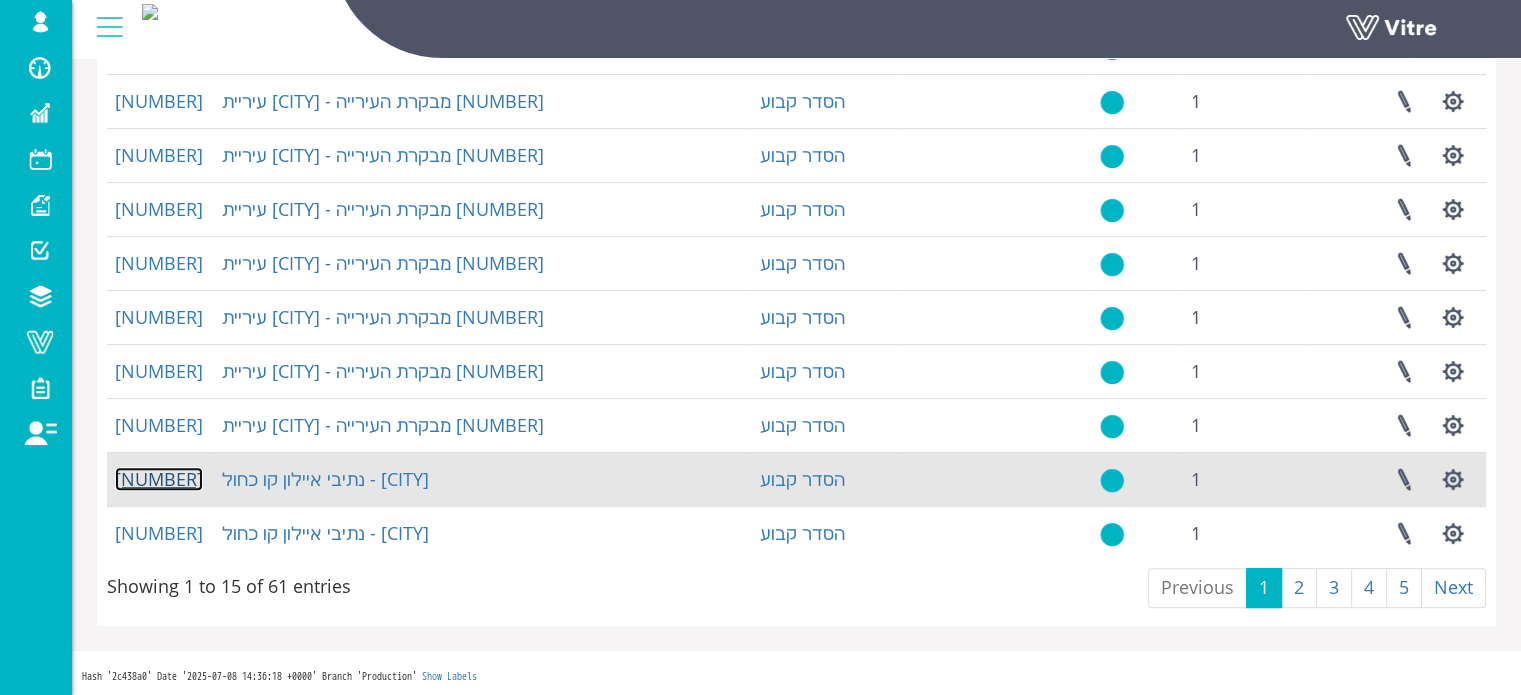 click on "[NUMBER]" at bounding box center (159, 479) 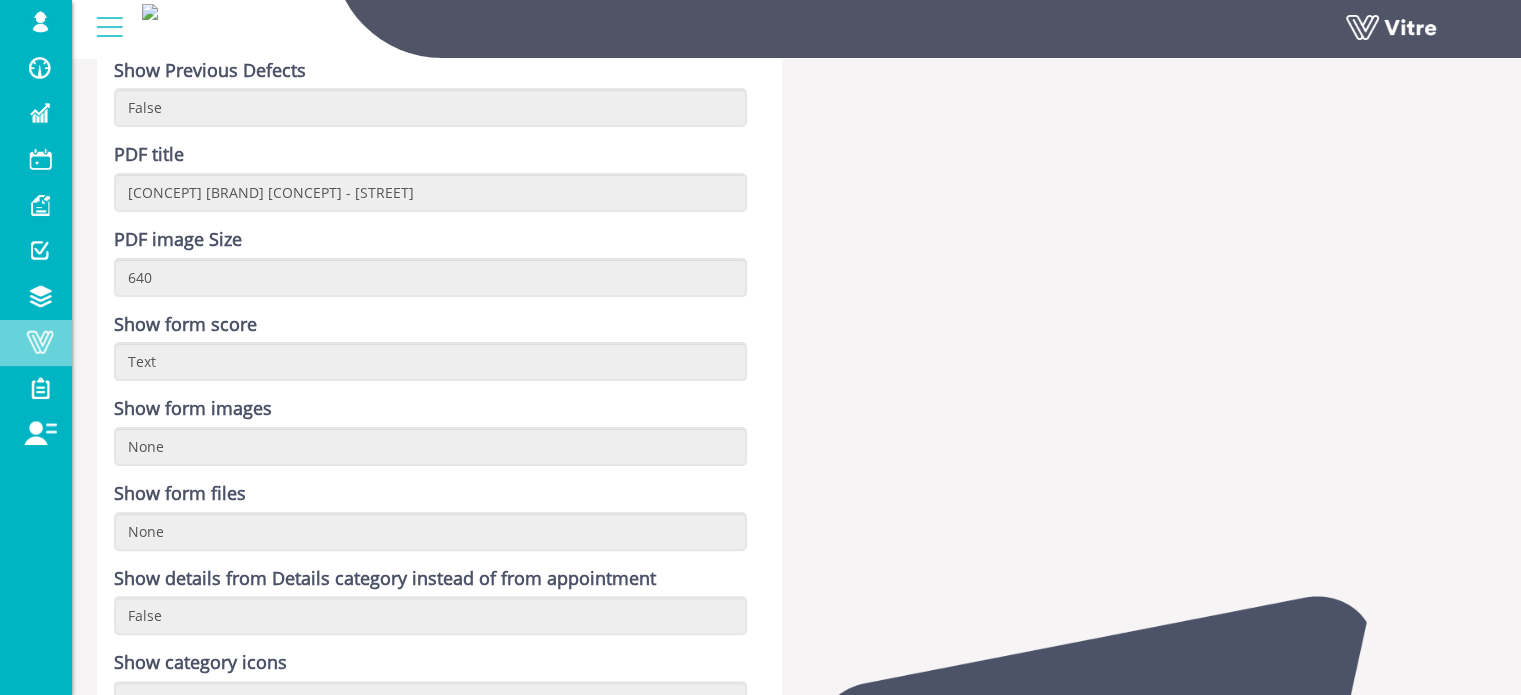 scroll, scrollTop: 400, scrollLeft: 0, axis: vertical 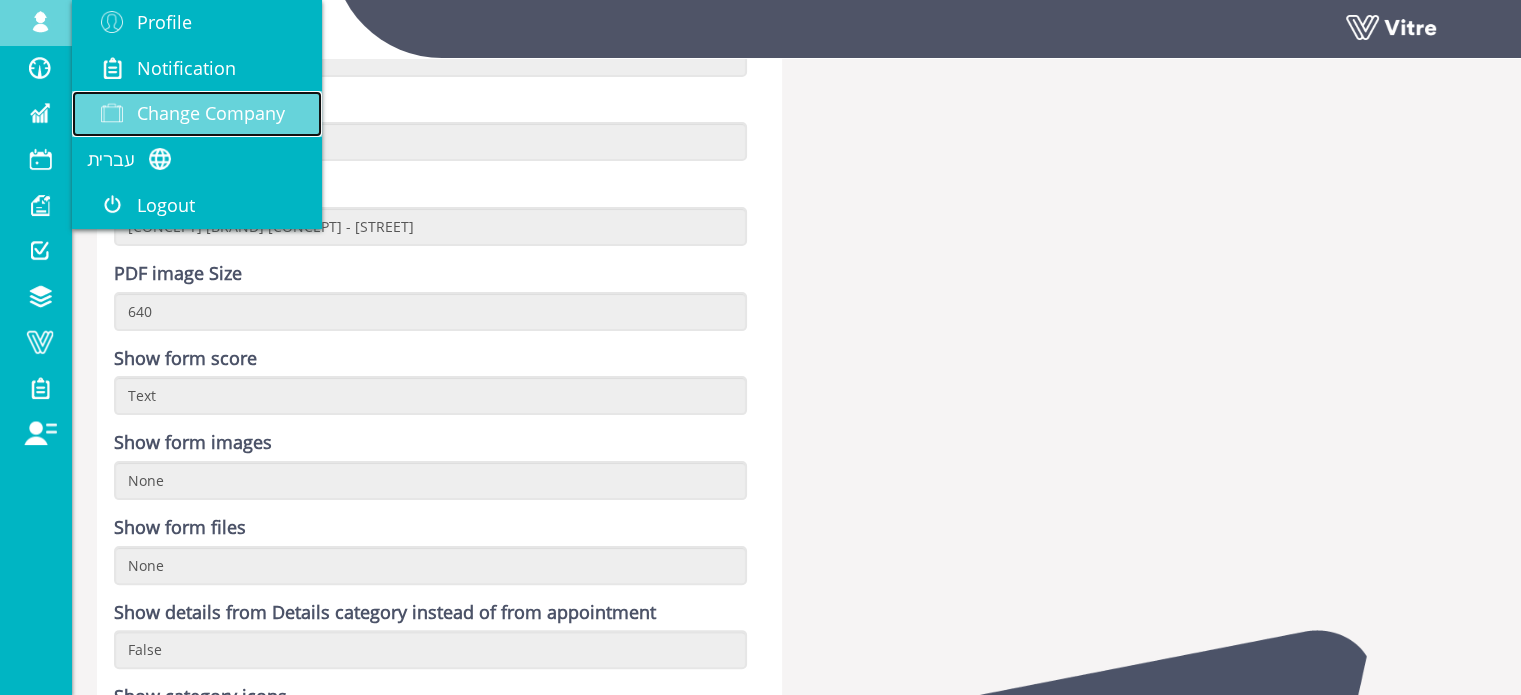 click on "Change Company" at bounding box center (211, 113) 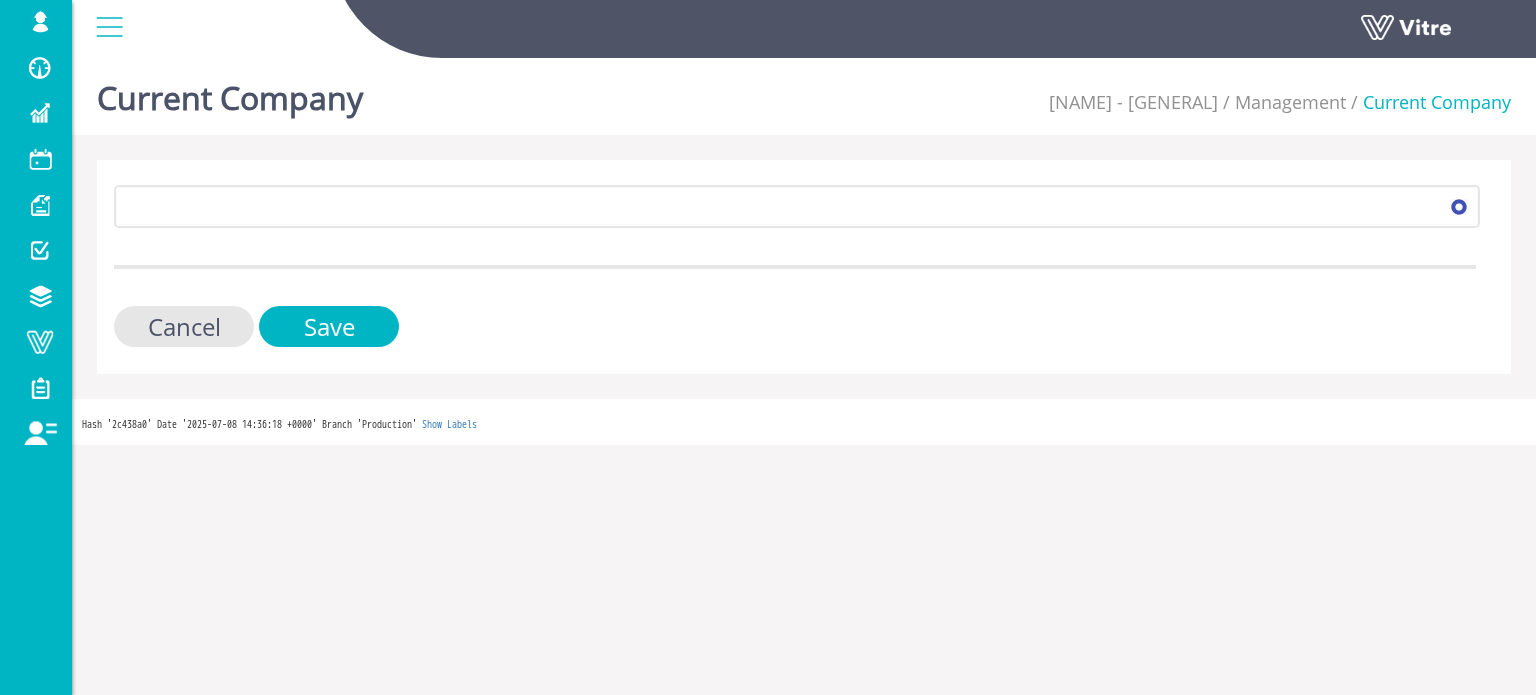 scroll, scrollTop: 0, scrollLeft: 0, axis: both 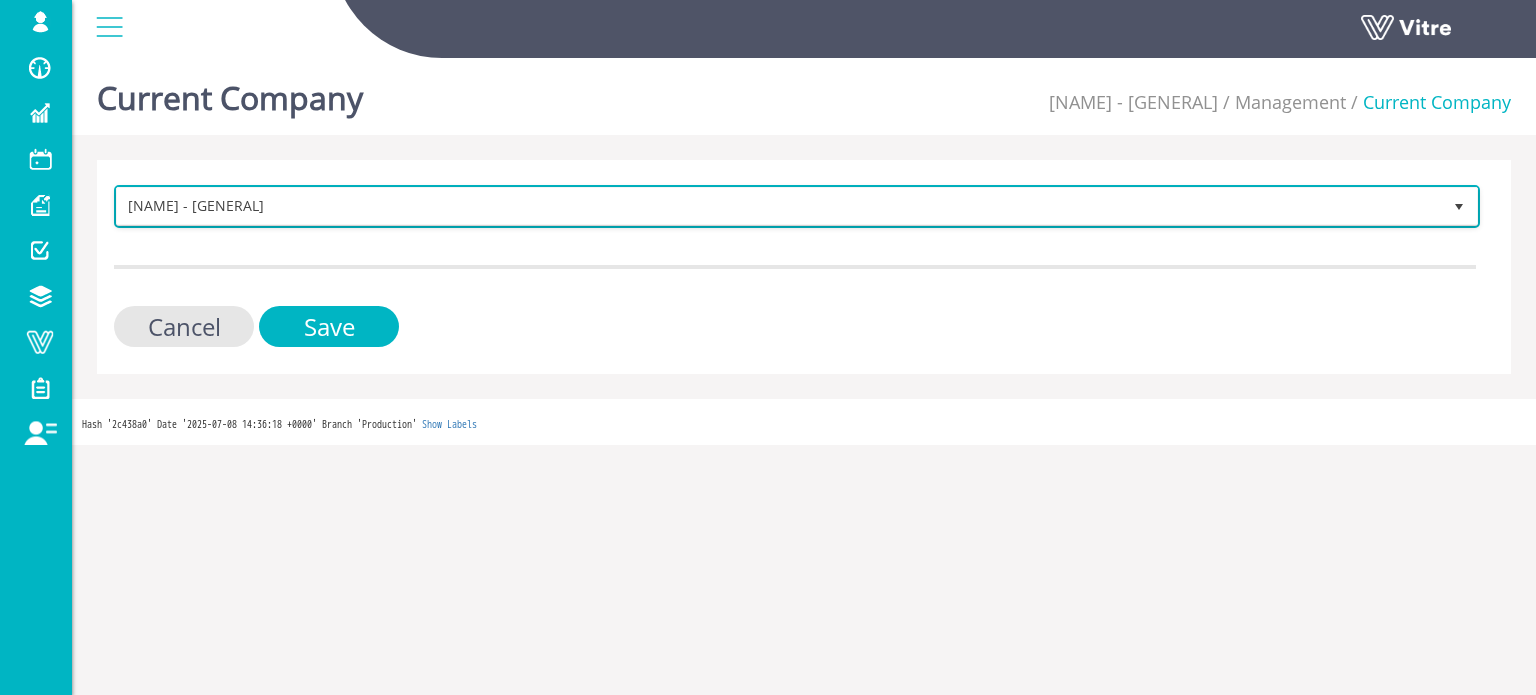 click on "[FIRST] [LAST] - [GENERAL] [GENERAL]" at bounding box center (779, 206) 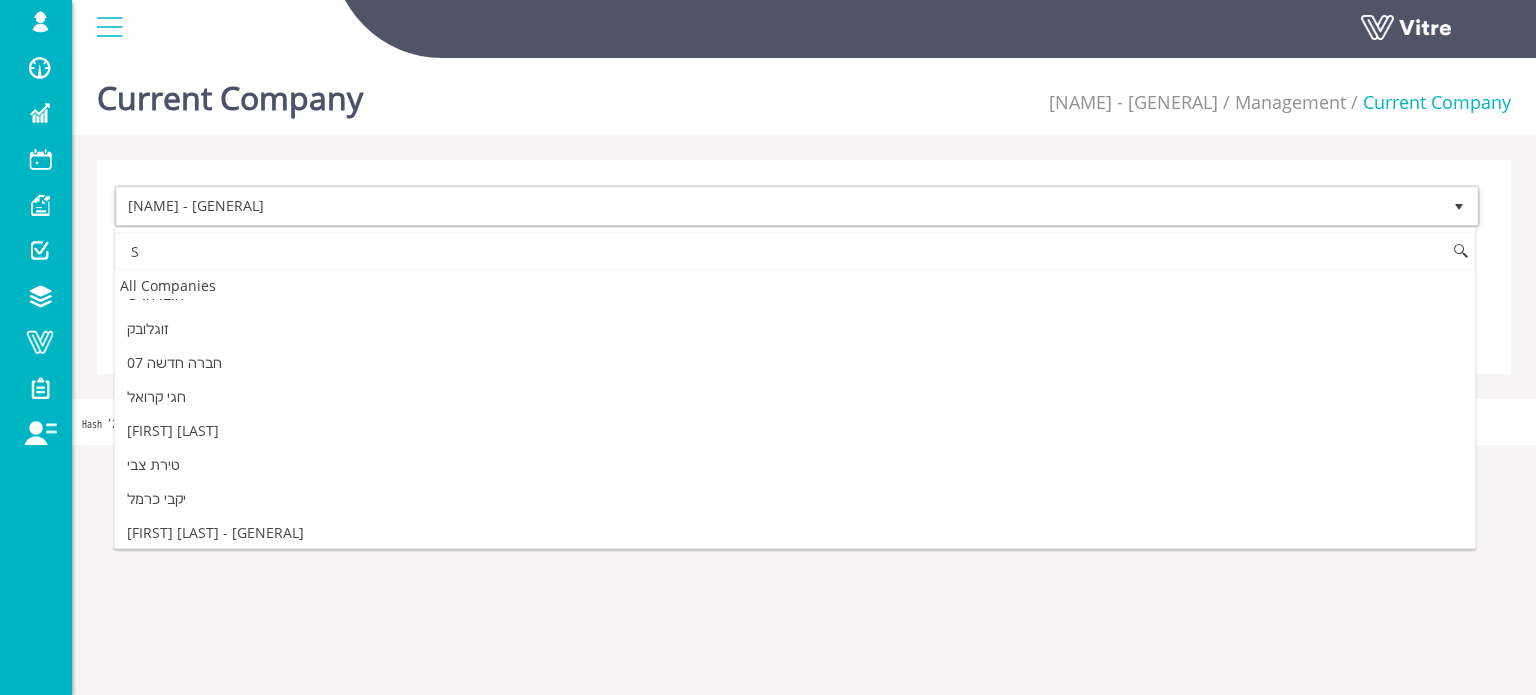 scroll, scrollTop: 0, scrollLeft: 0, axis: both 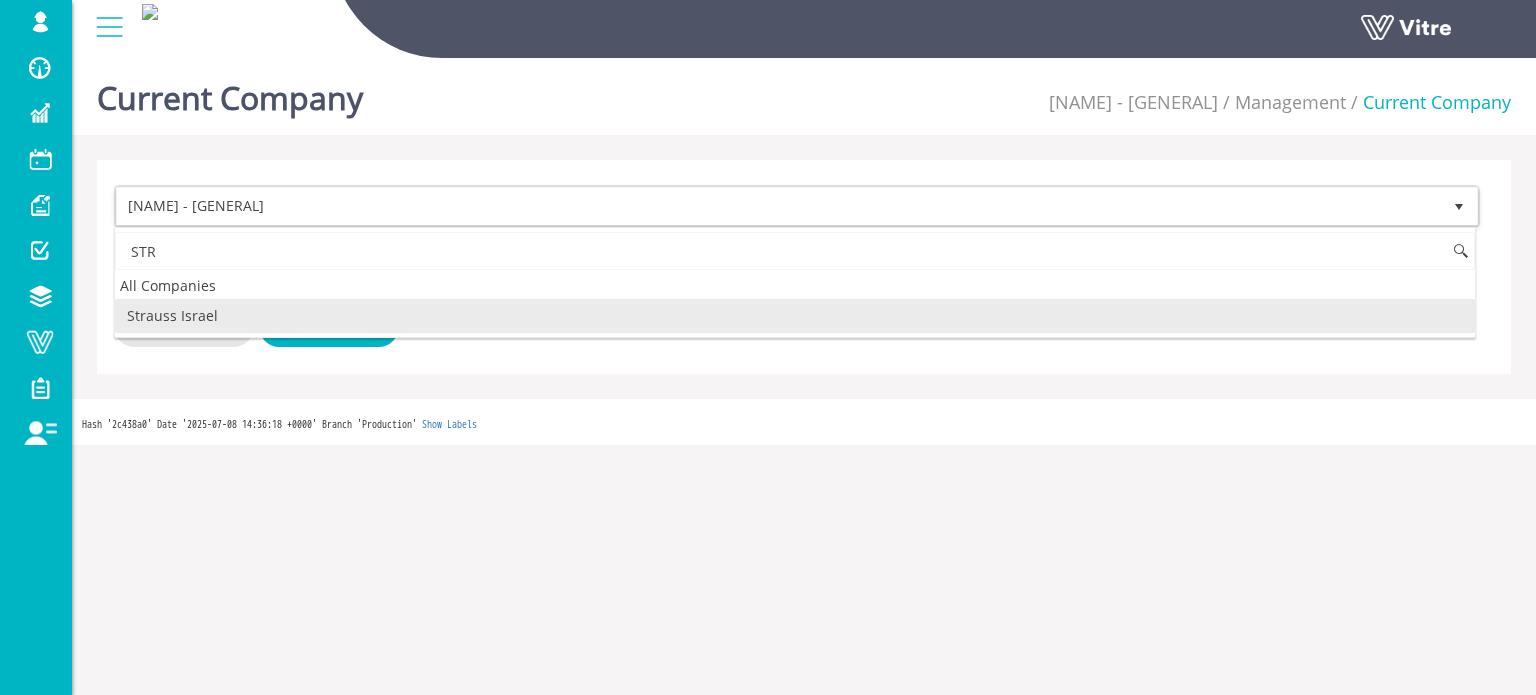 click on "Strauss Israel" at bounding box center [795, 316] 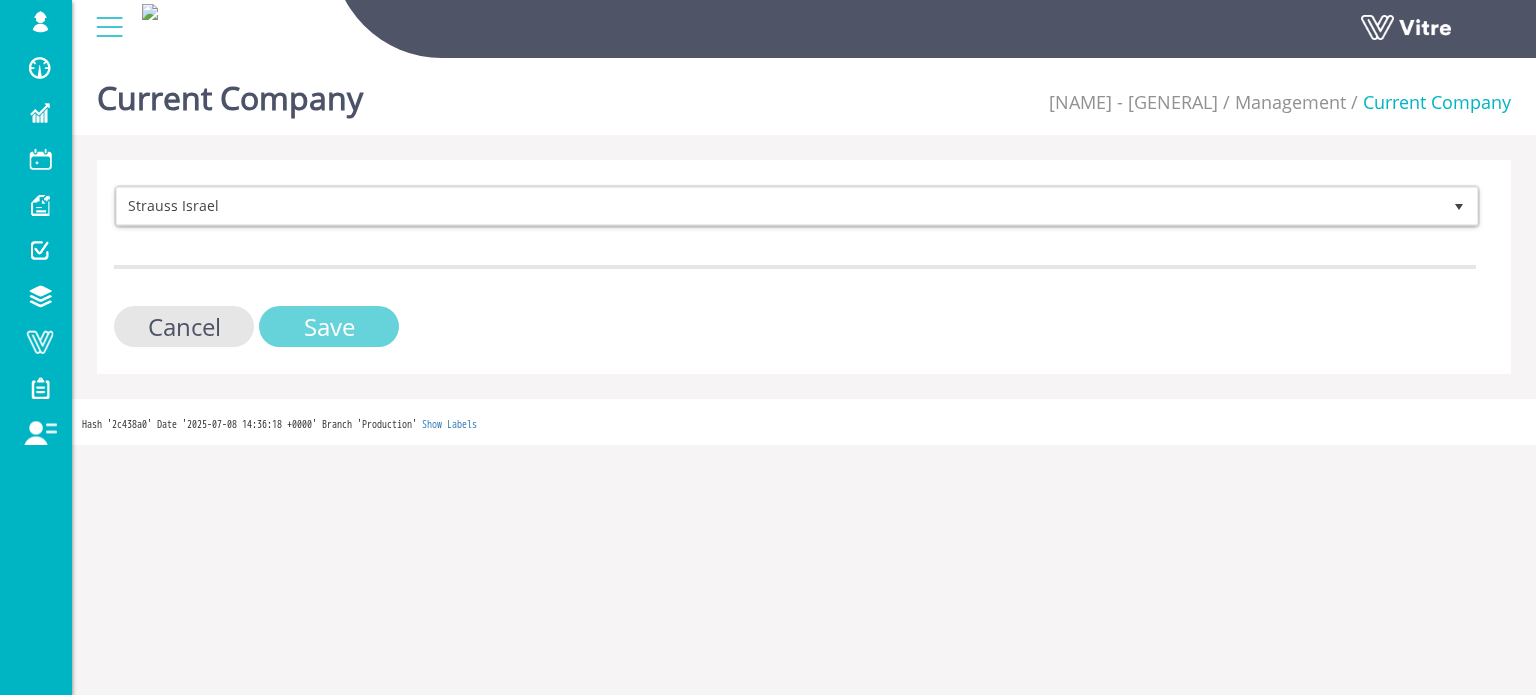 click on "Save" at bounding box center (329, 326) 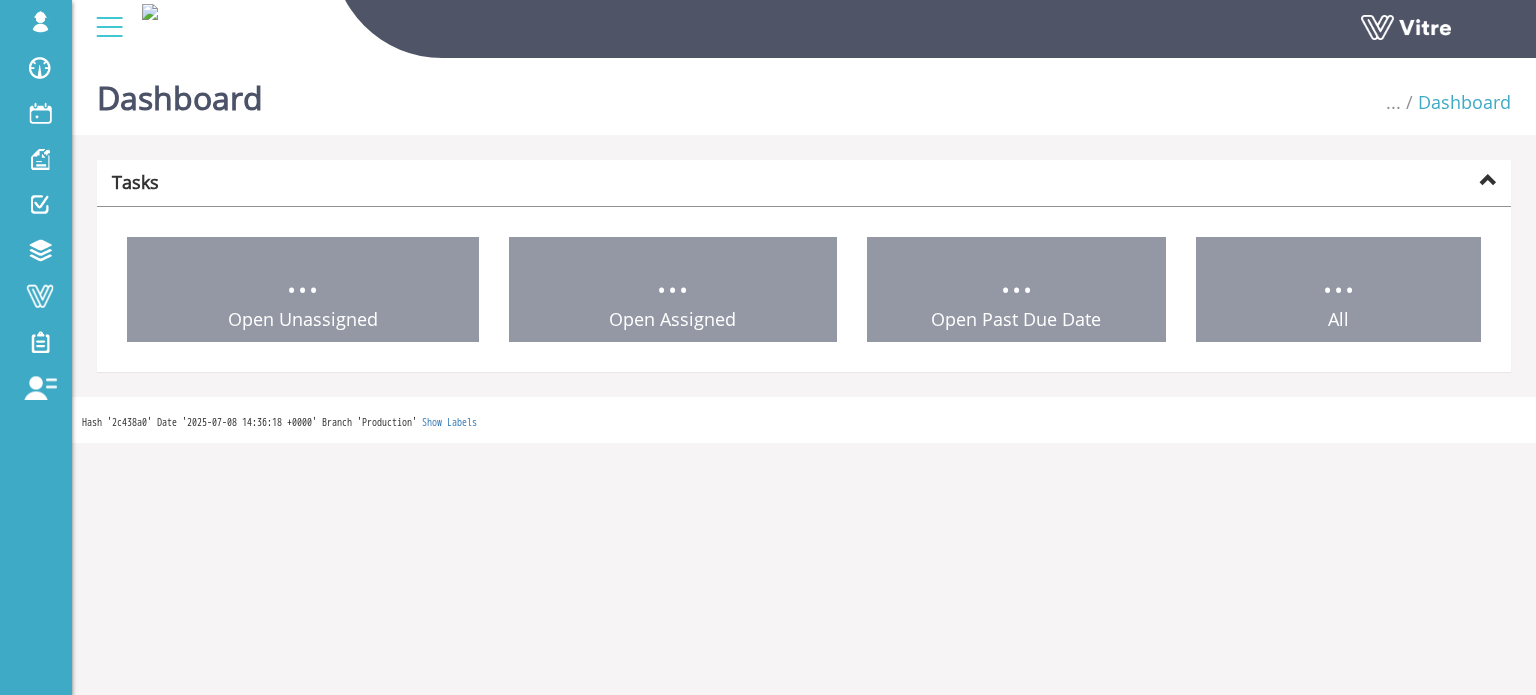 scroll, scrollTop: 0, scrollLeft: 0, axis: both 